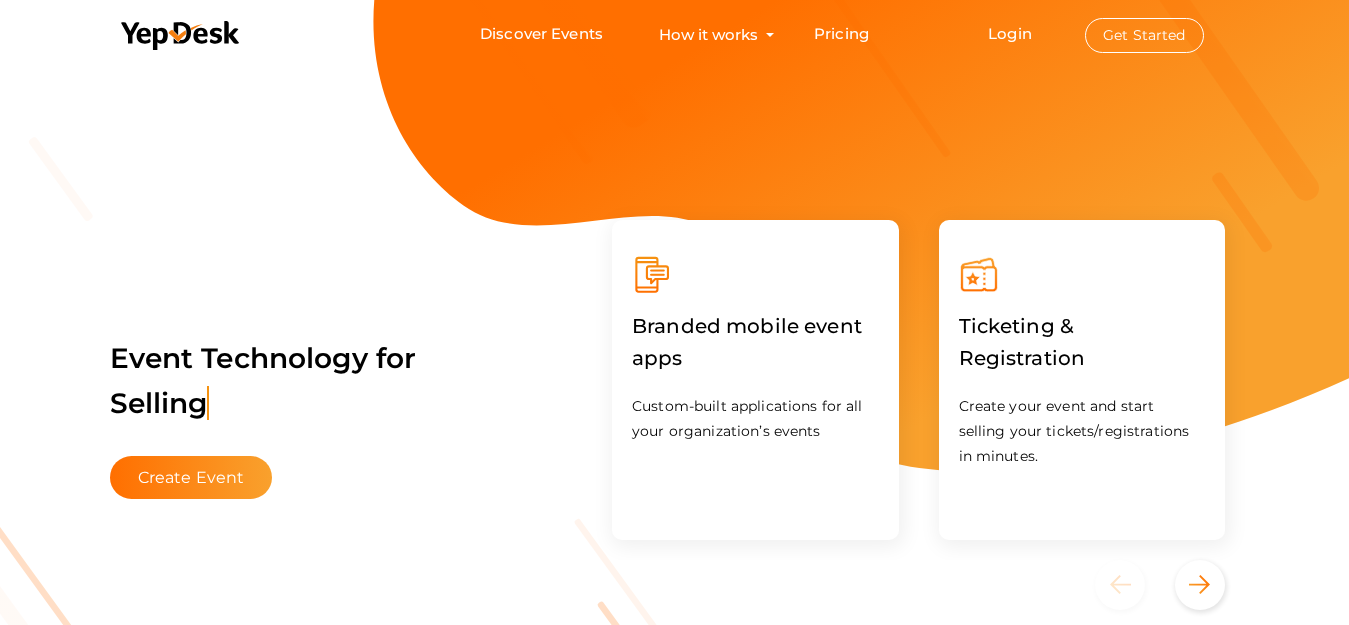 scroll, scrollTop: 0, scrollLeft: 0, axis: both 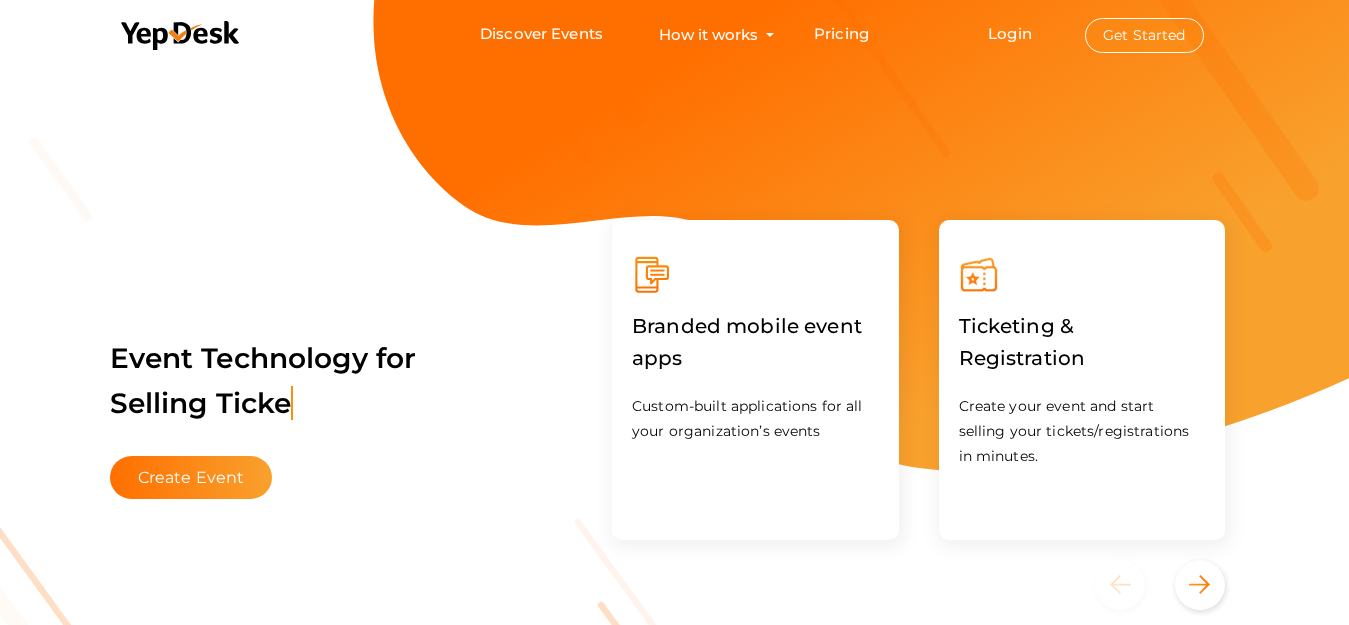 click on "Get Started" at bounding box center [1144, 35] 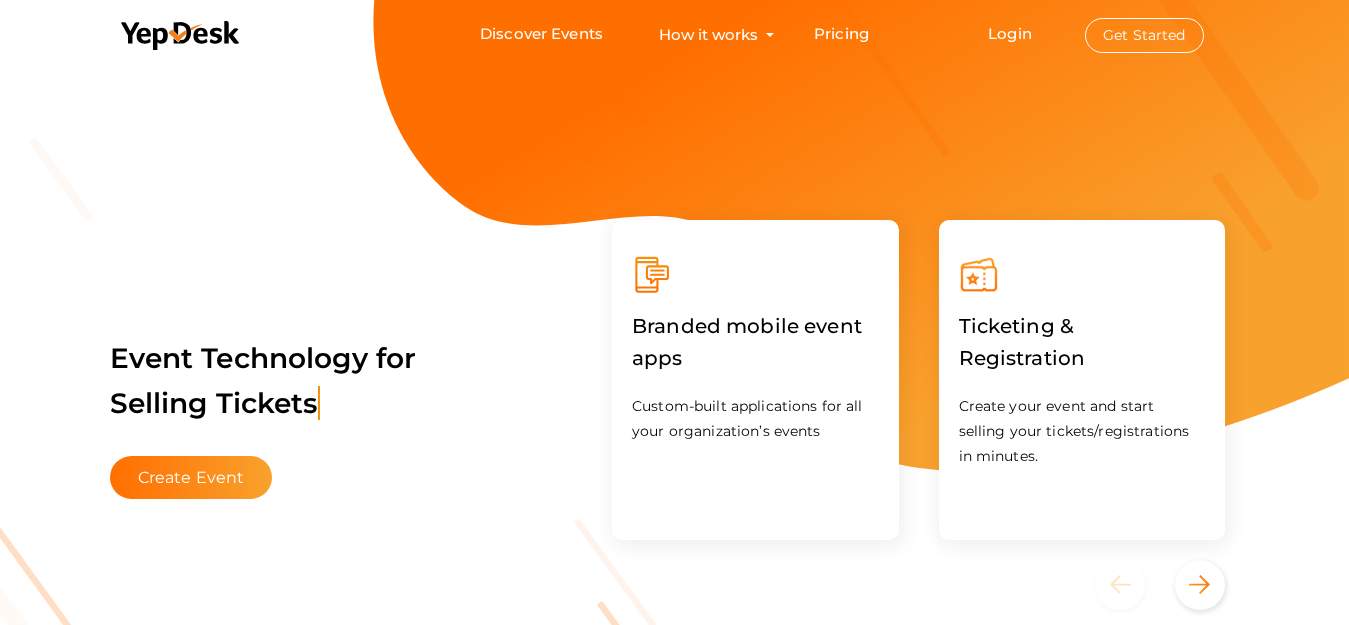 type 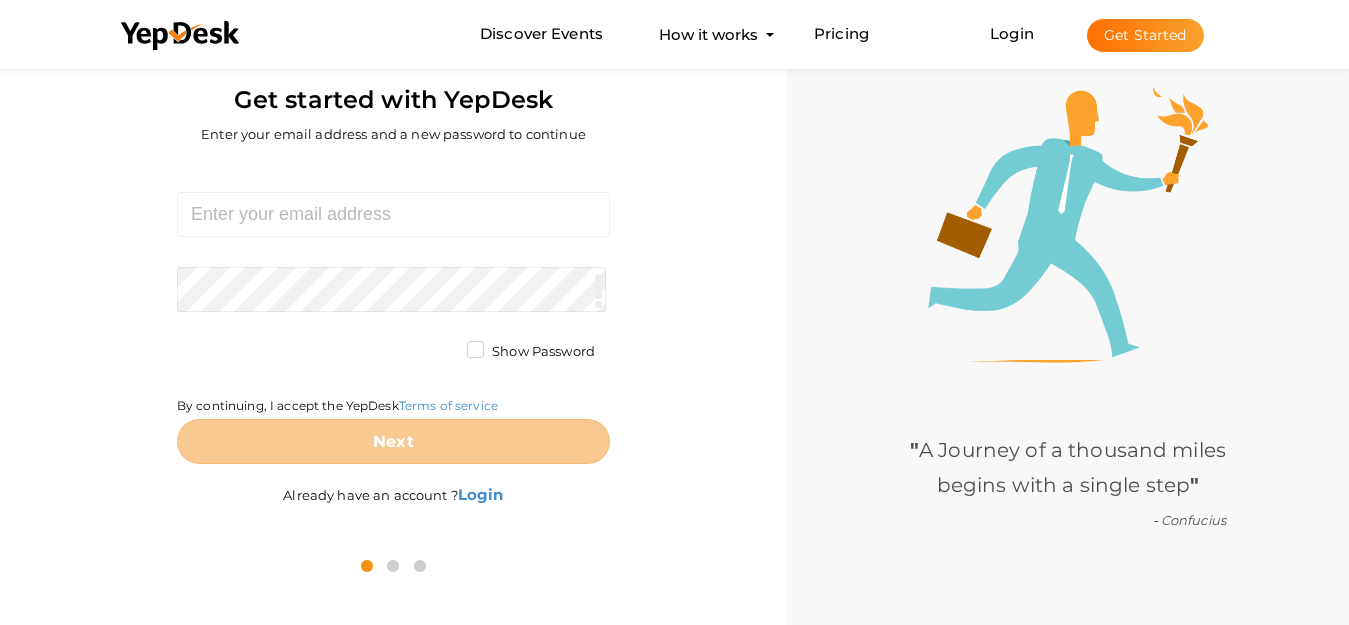 scroll, scrollTop: 64, scrollLeft: 0, axis: vertical 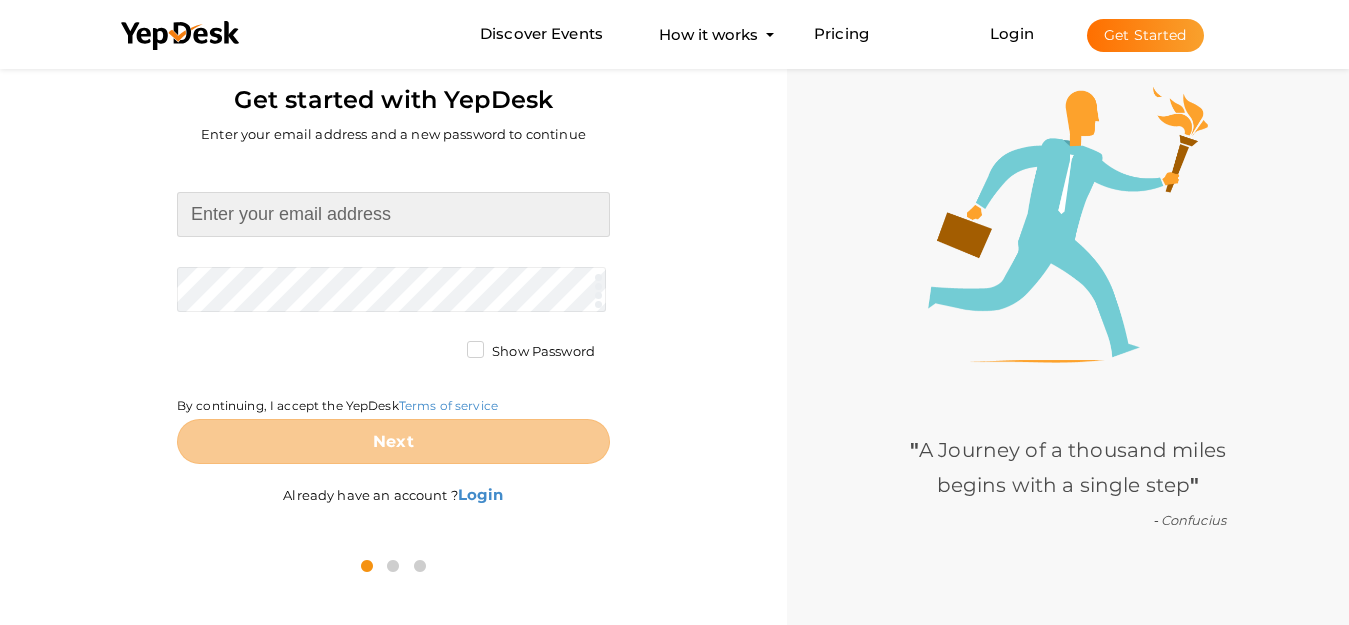 click at bounding box center (393, 214) 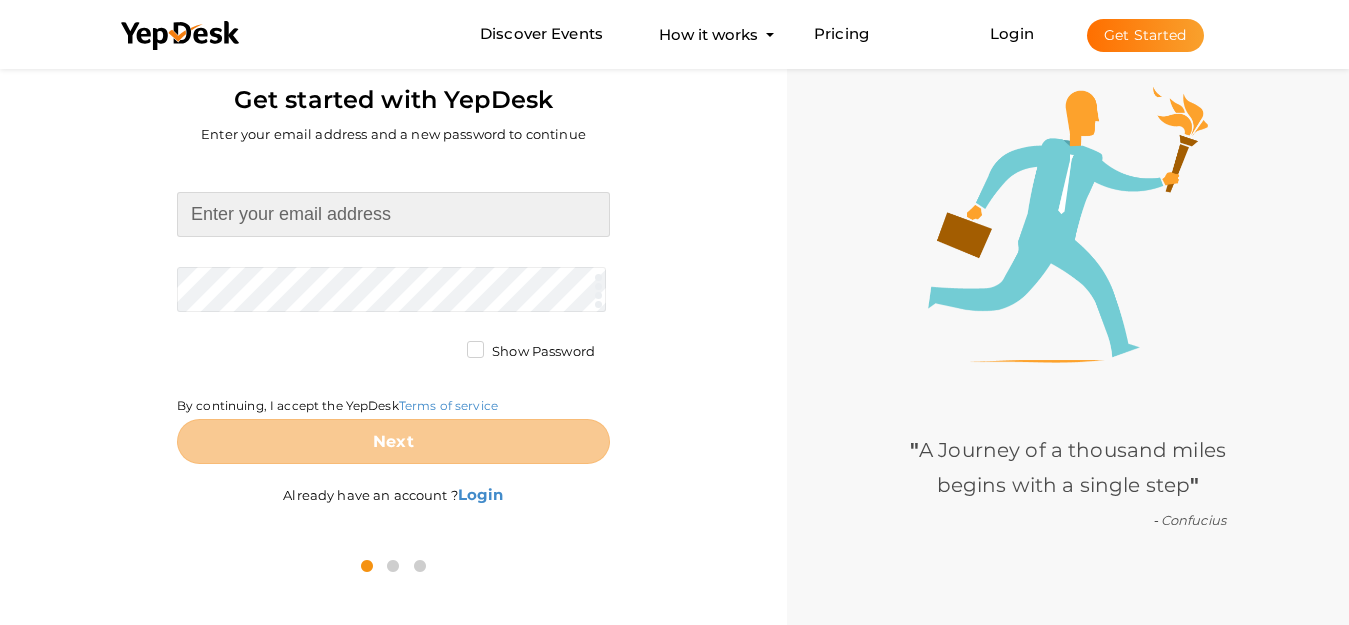 paste on "[EMAIL]" 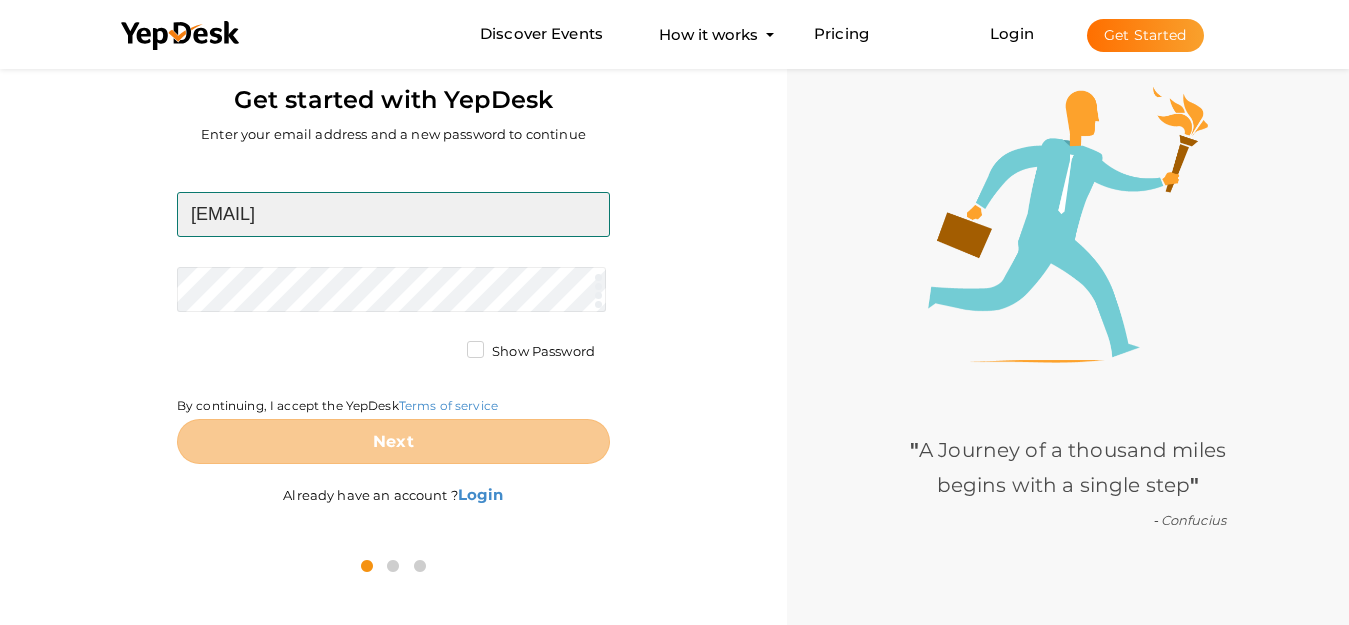 type on "[EMAIL]" 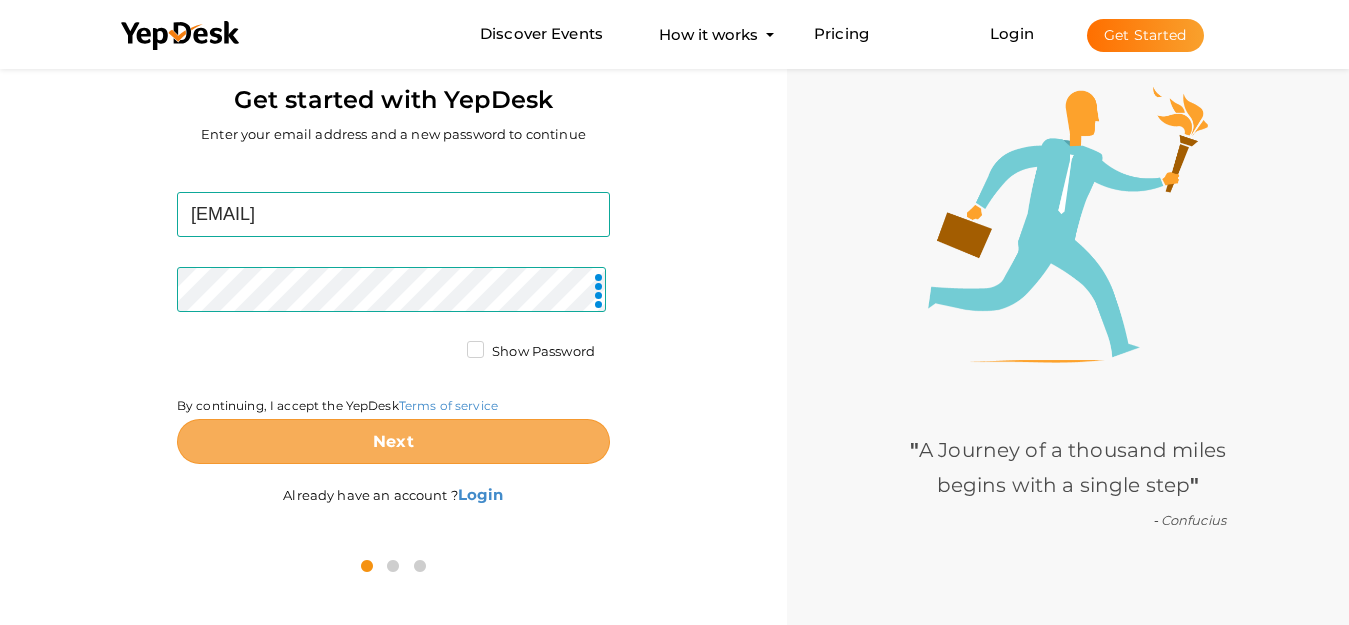 click on "Next" at bounding box center [393, 441] 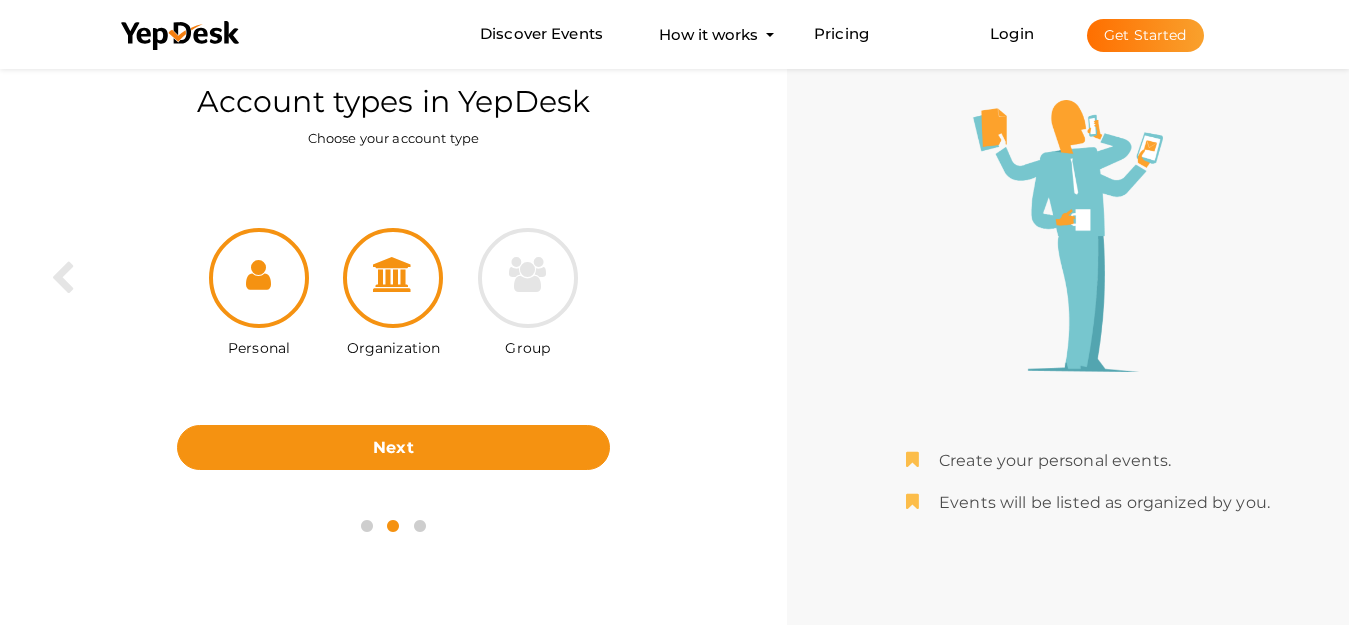 click at bounding box center (393, 274) 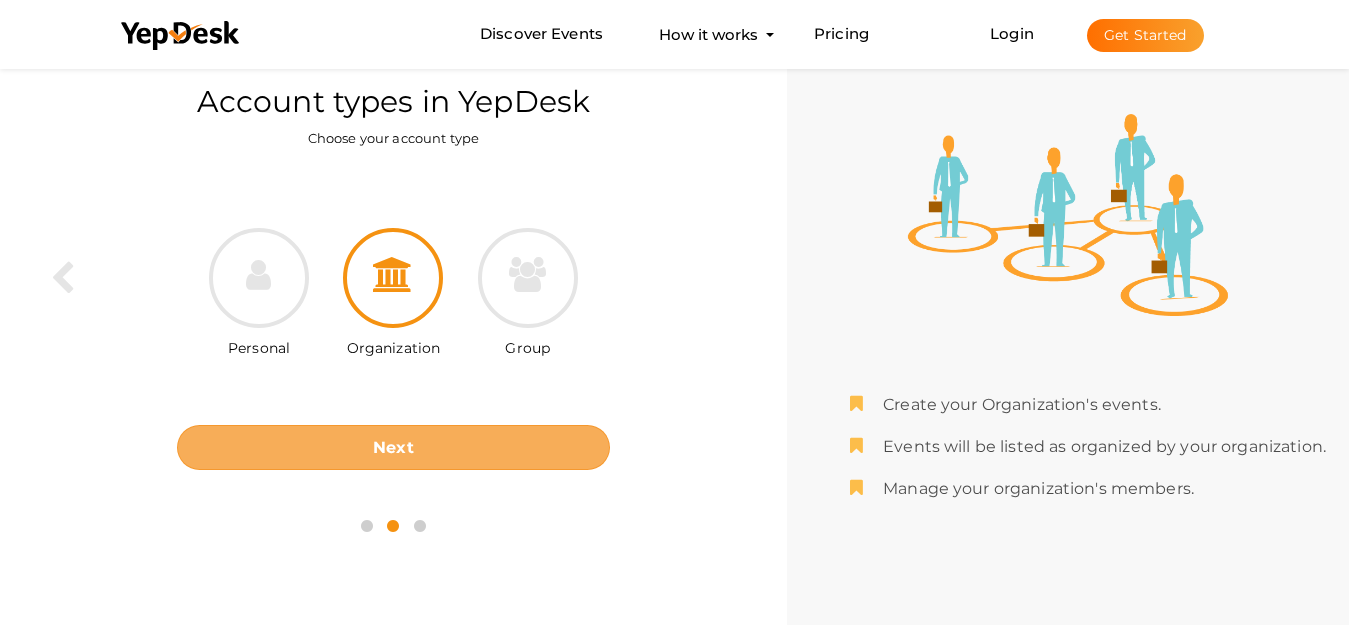click on "Next" at bounding box center [393, 447] 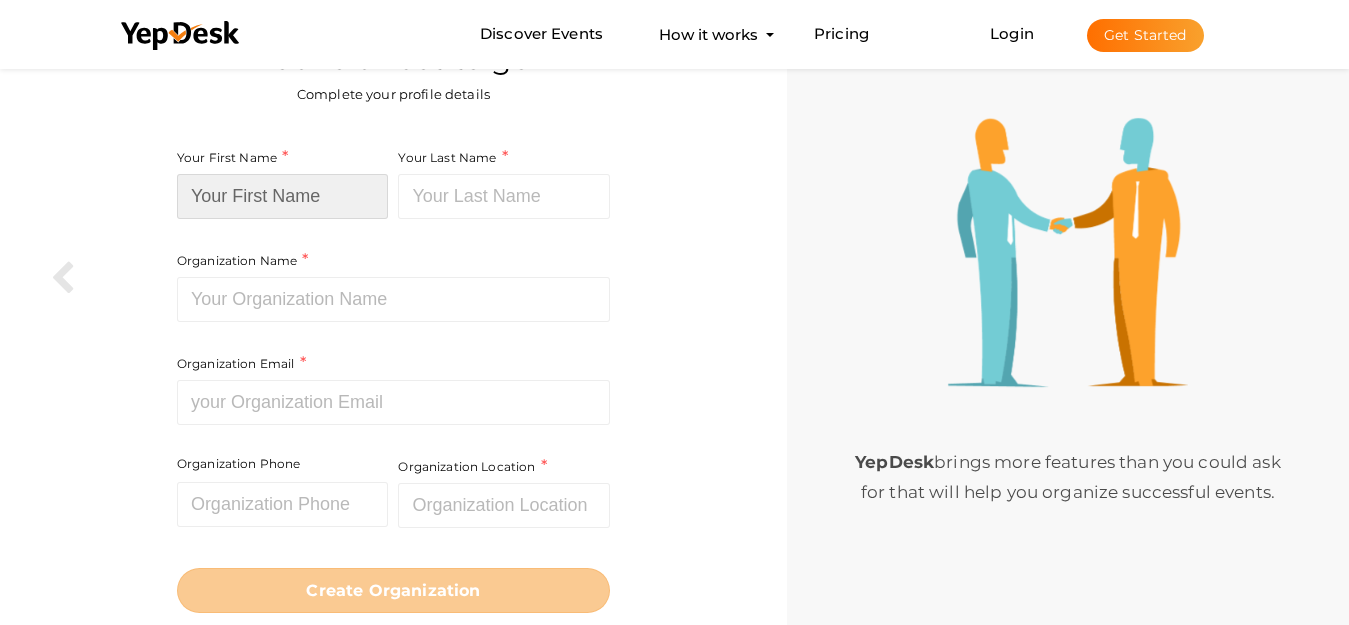 click at bounding box center (283, 196) 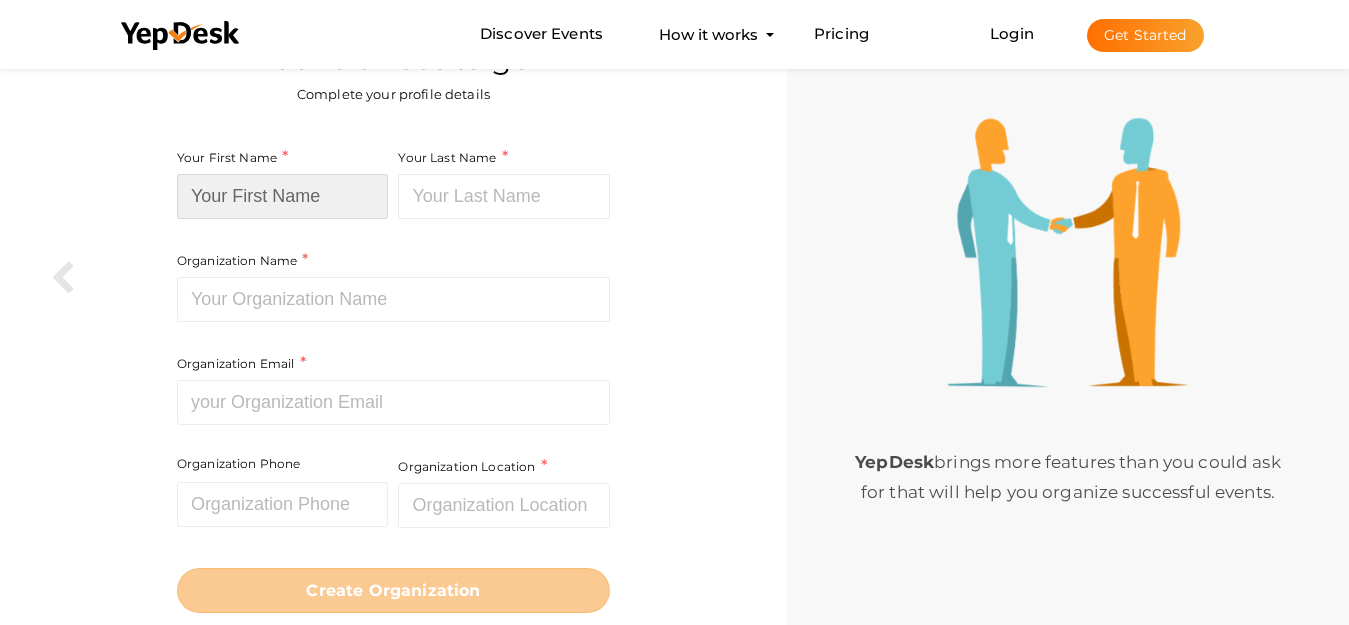 paste on "[ORGANIZATION]" 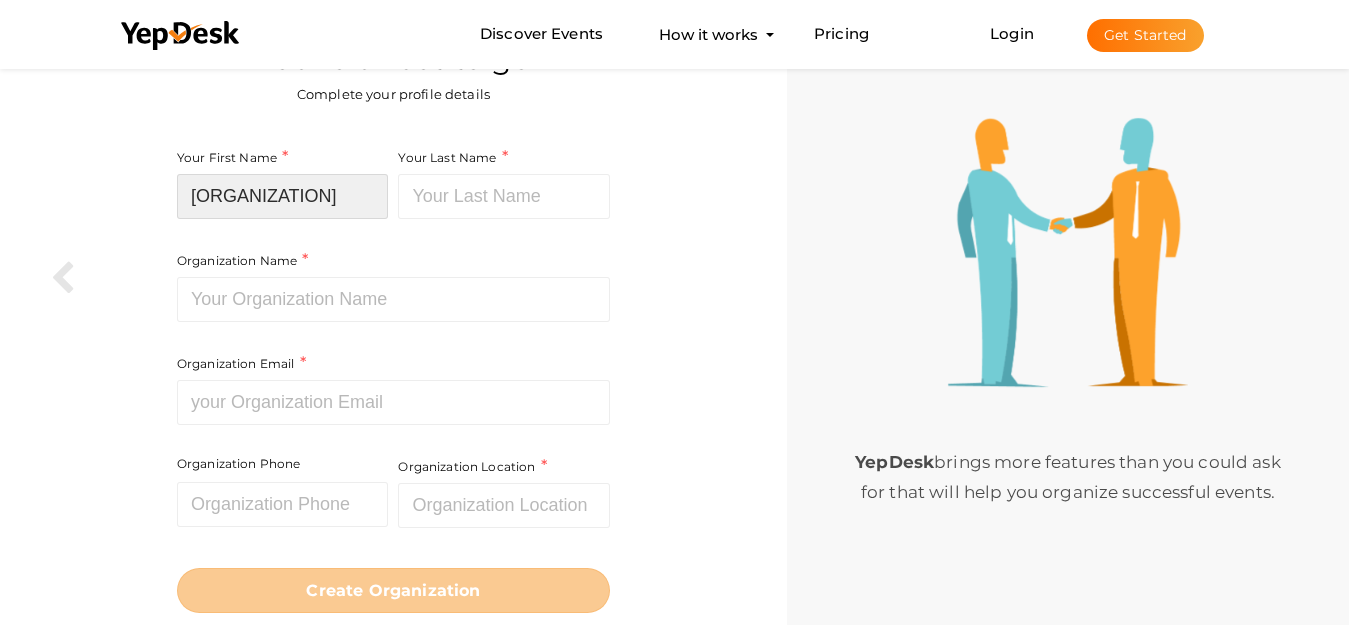 scroll, scrollTop: 0, scrollLeft: 181, axis: horizontal 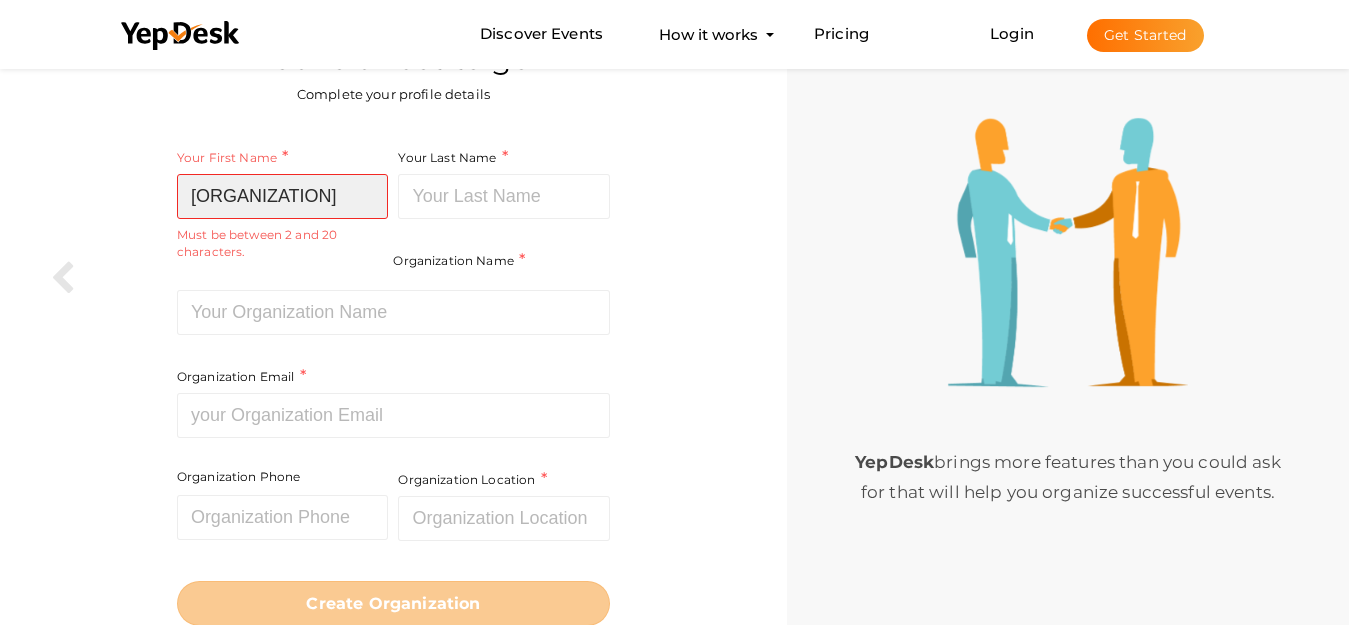 type on "[ORGANIZATION]" 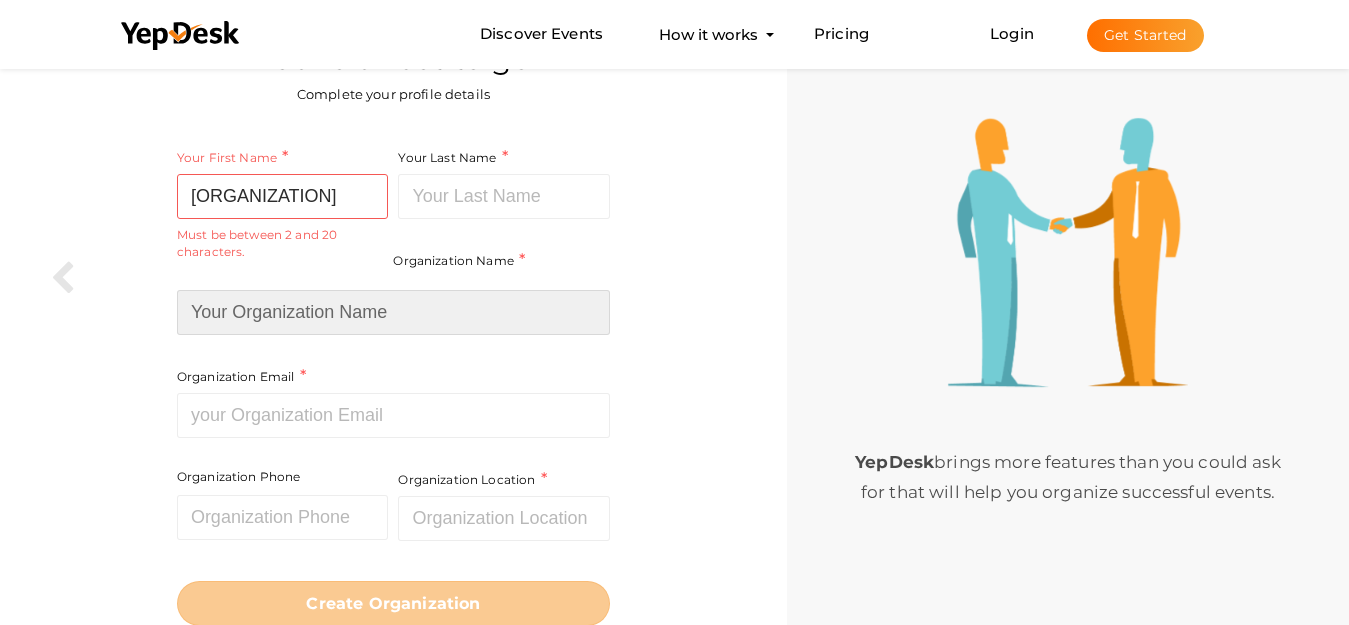 scroll, scrollTop: 0, scrollLeft: 0, axis: both 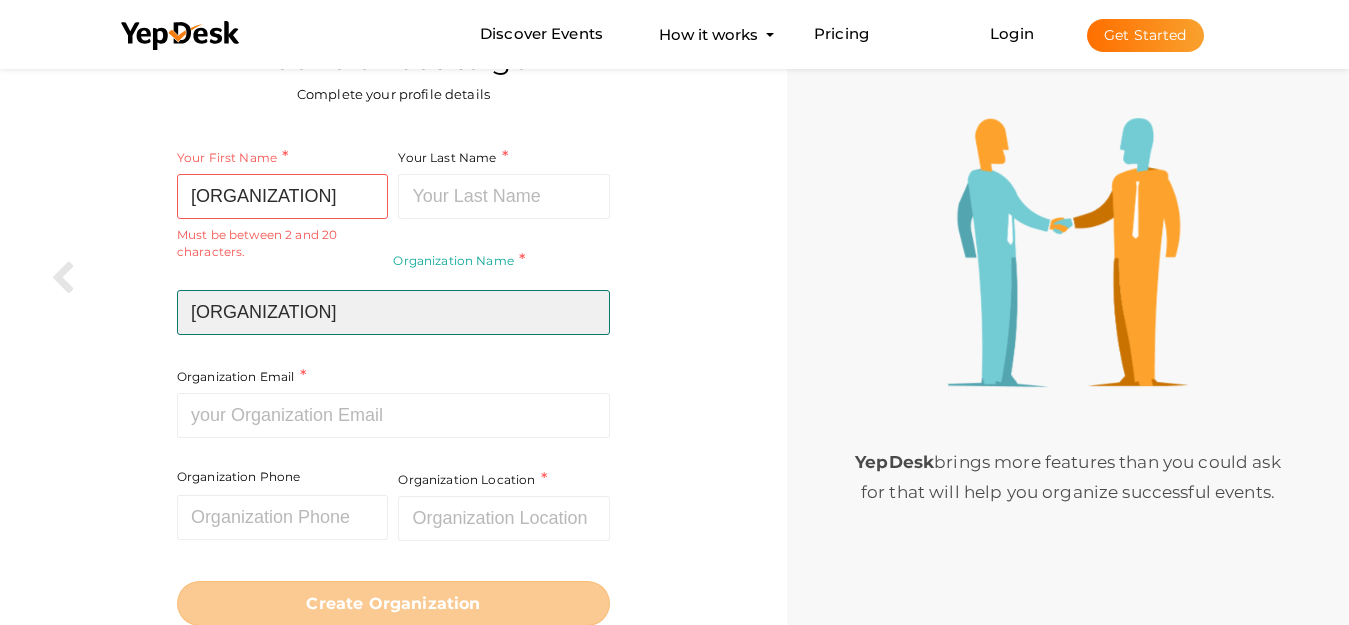 type on "[ORGANIZATION]" 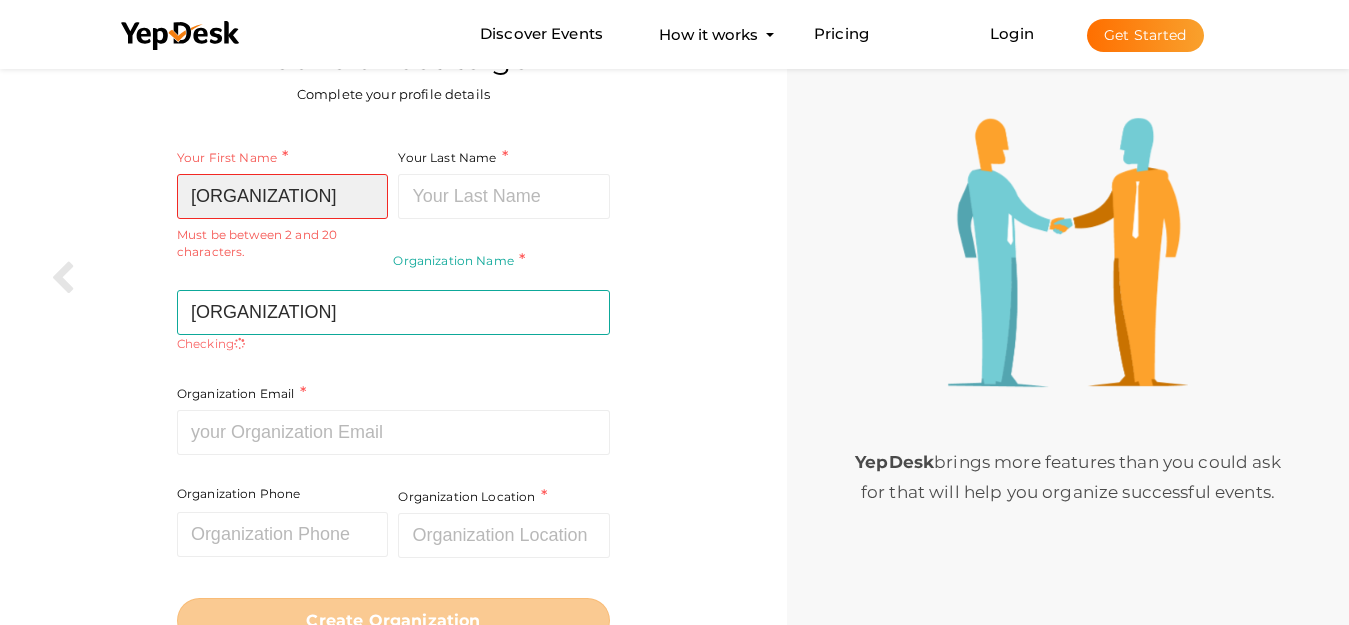 scroll, scrollTop: 0, scrollLeft: 181, axis: horizontal 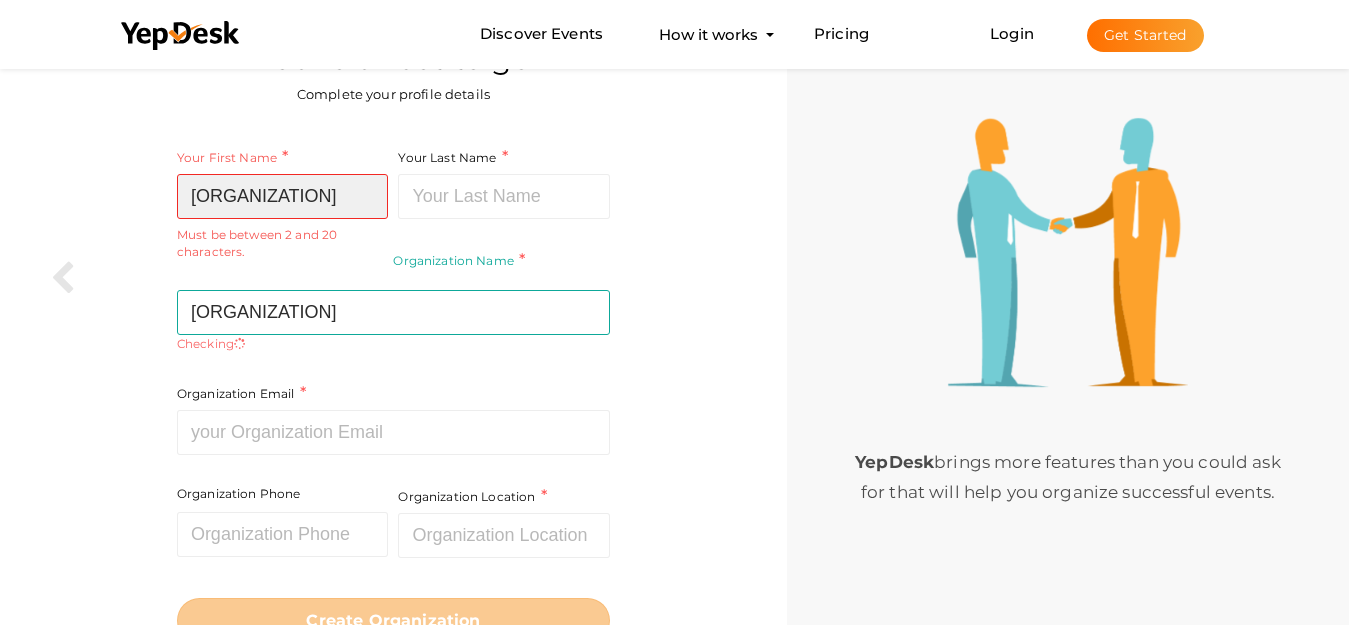 drag, startPoint x: 364, startPoint y: 195, endPoint x: 507, endPoint y: 179, distance: 143.89232 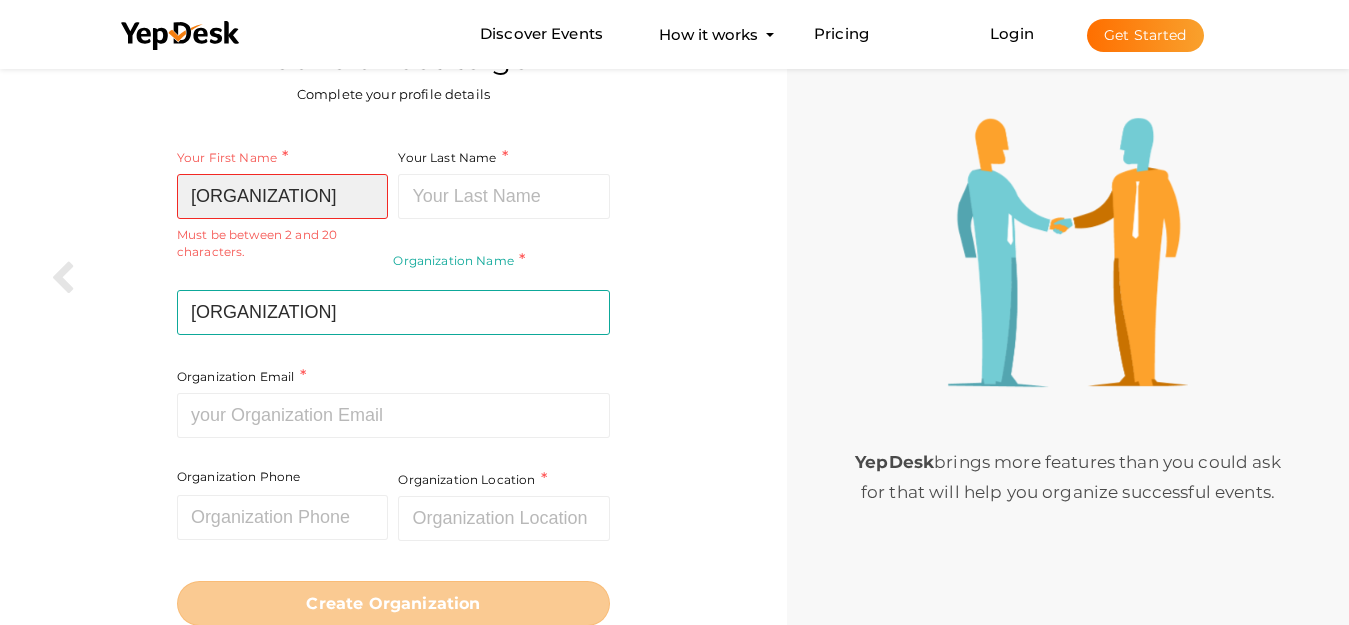 click on "[ORGANIZATION]" at bounding box center [283, 196] 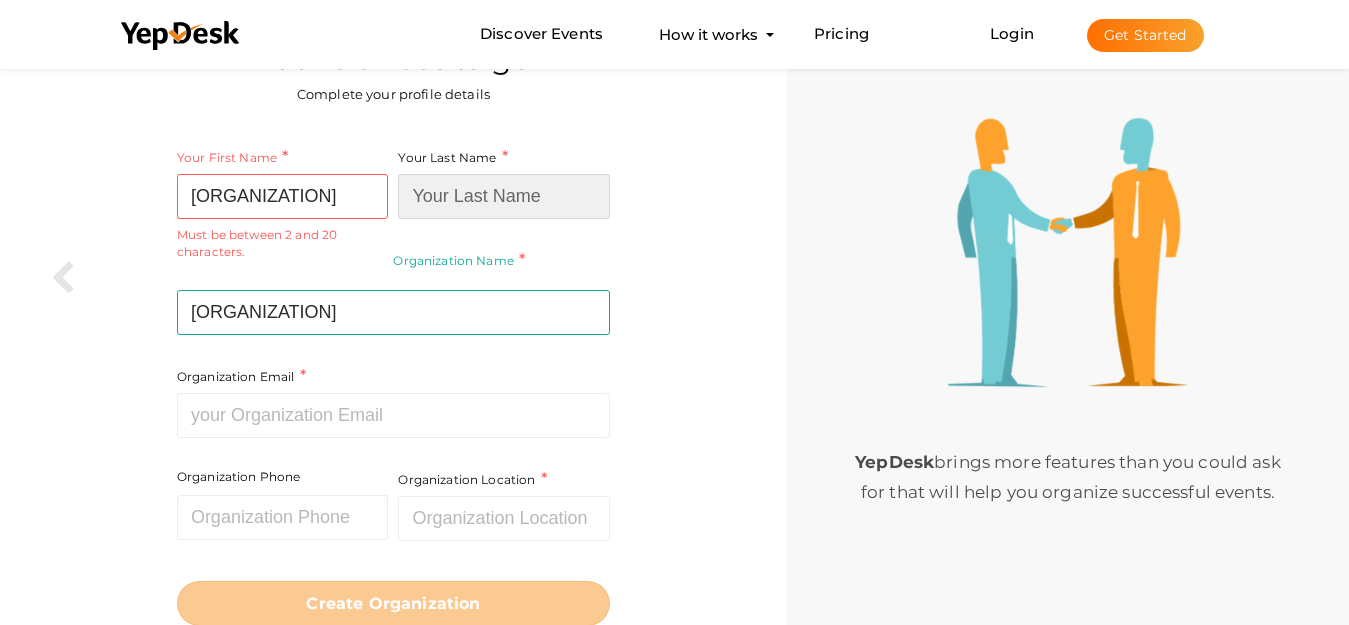 scroll, scrollTop: 0, scrollLeft: 0, axis: both 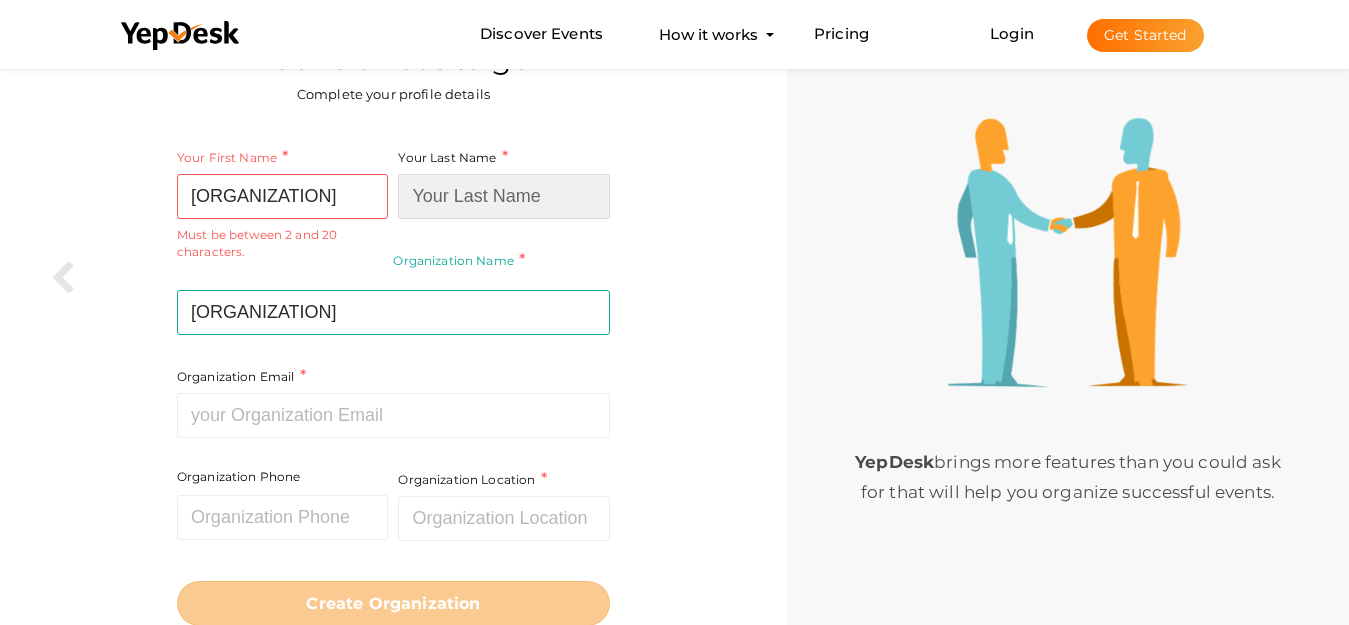 click at bounding box center (504, 196) 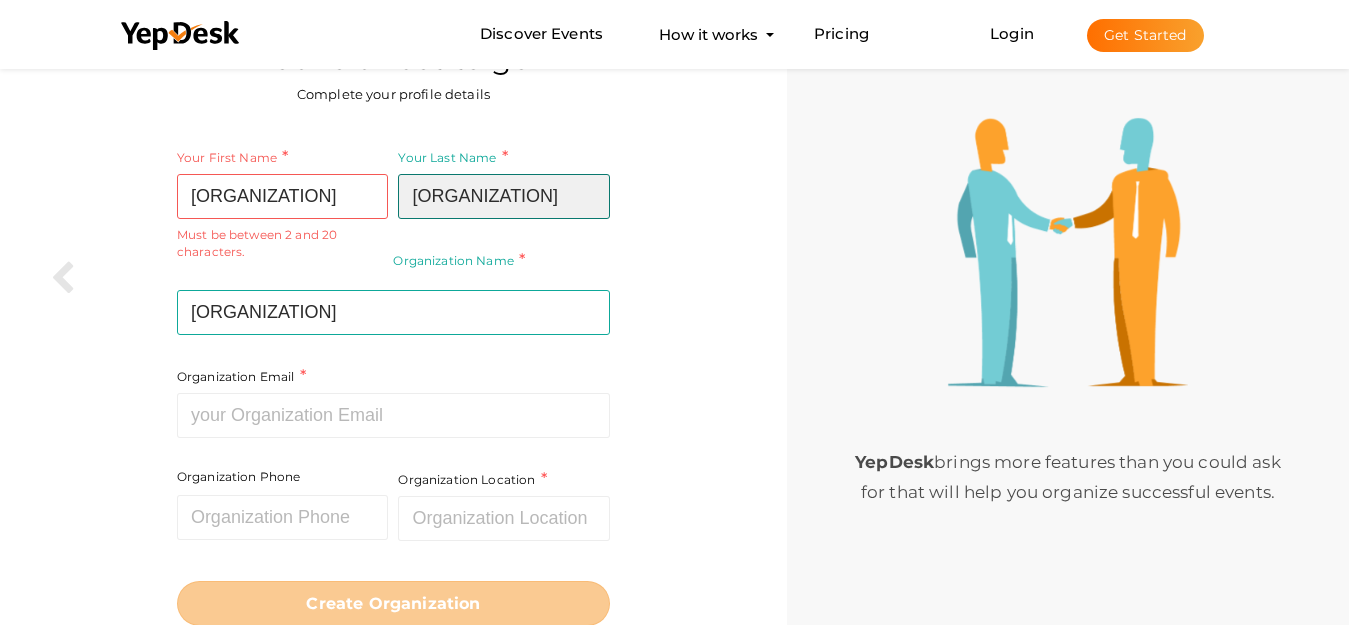 type on "[ORGANIZATION]" 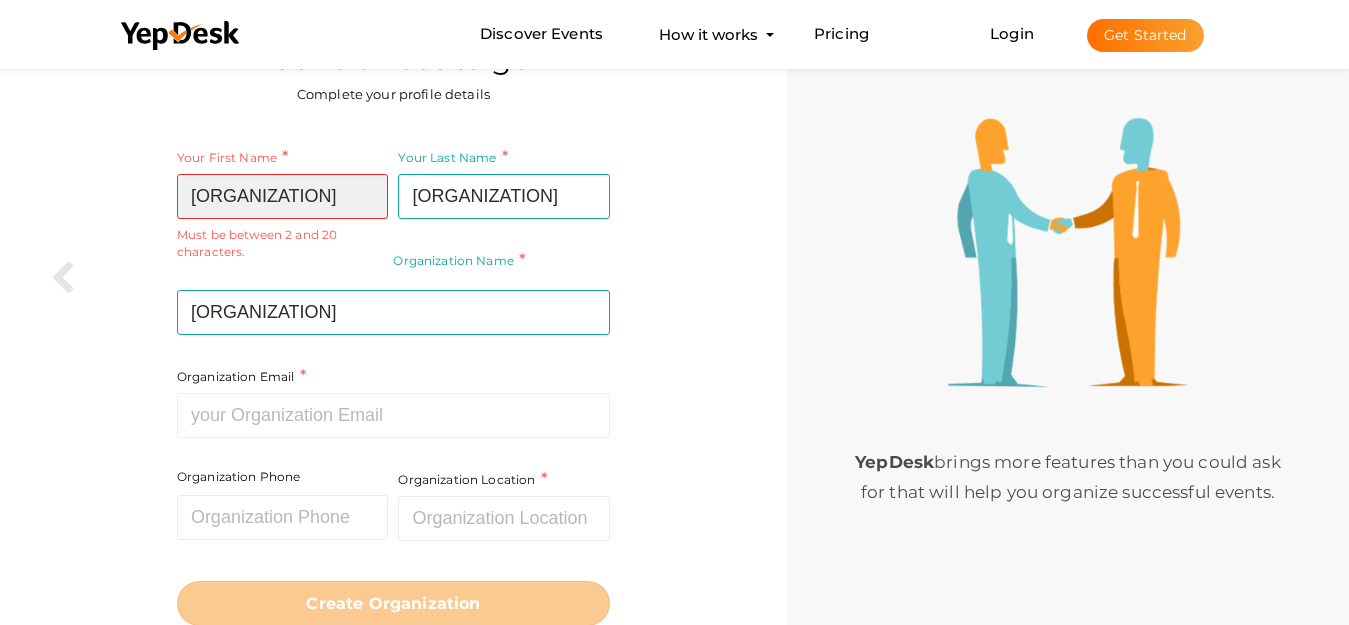 scroll, scrollTop: 0, scrollLeft: 41, axis: horizontal 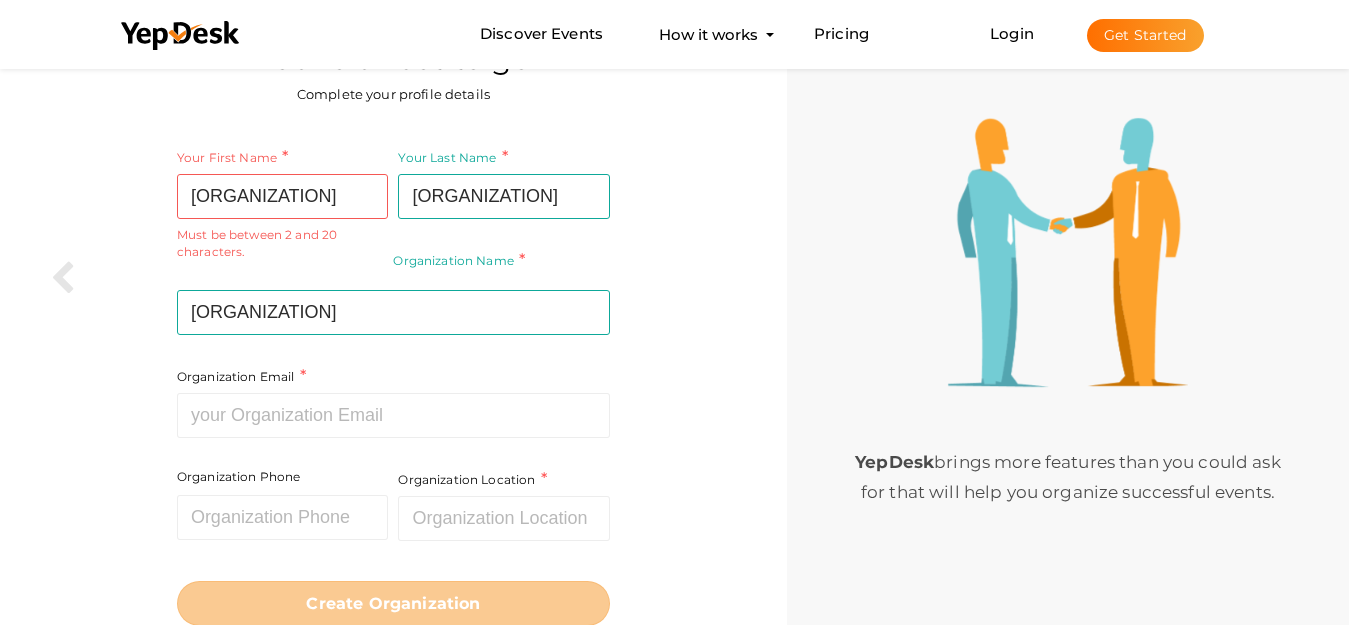 click on "Your
First Name    [ORGANIZATION]   Required.
Must
contain letters only.
Must be between 2 and 20 characters.
Your
Last Name   [ORGANIZATION]   Required.
Must
contain letters only.
Must be between 1 and 20 characters.
Organization Name    [ORGANIZATION]   Required.
Between
two and hundred characters   Name already in use.
Please use a different name.
Organization Email
Required.
Invalid email.
Organization Phone
Invalid Phone number.
Organization Location      Required." at bounding box center [393, 386] 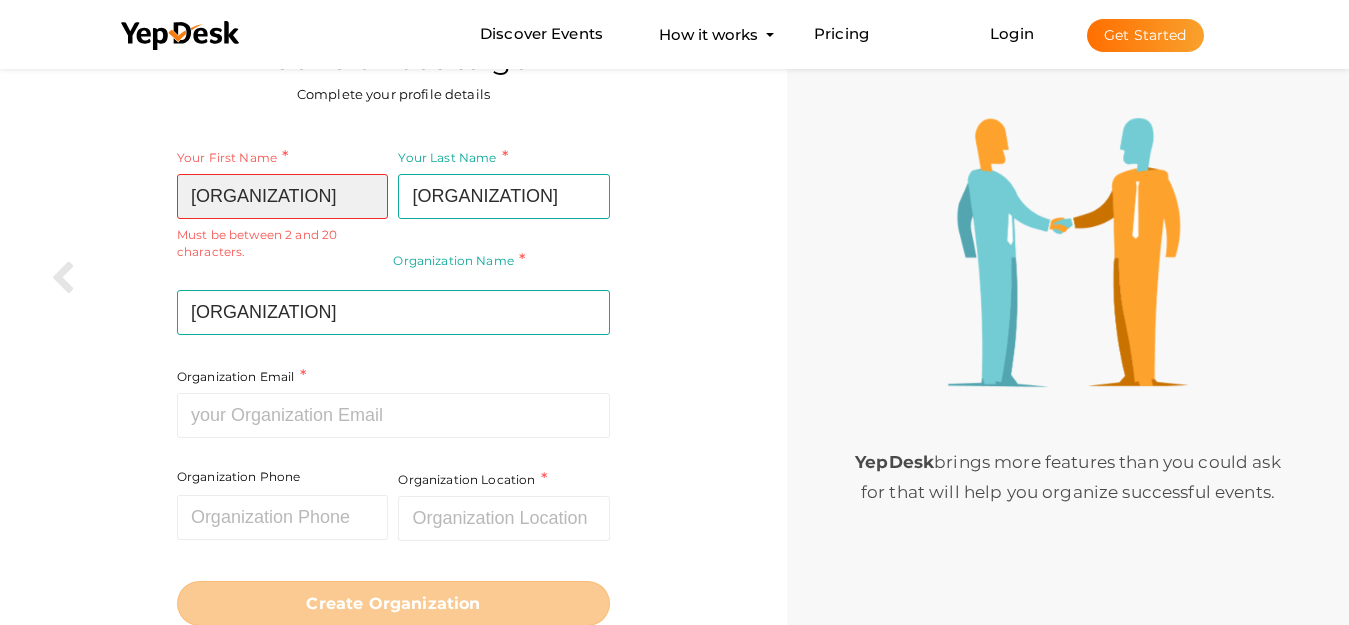 drag, startPoint x: 347, startPoint y: 202, endPoint x: 430, endPoint y: 199, distance: 83.0542 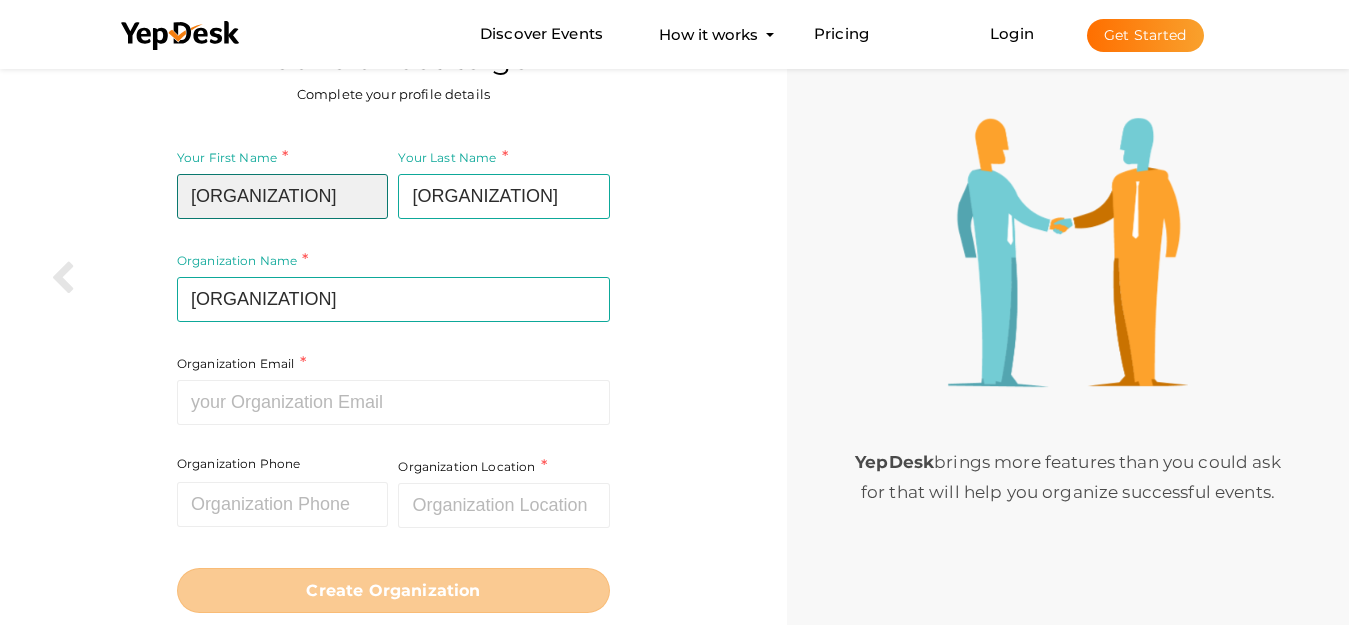 type on "[ORGANIZATION]" 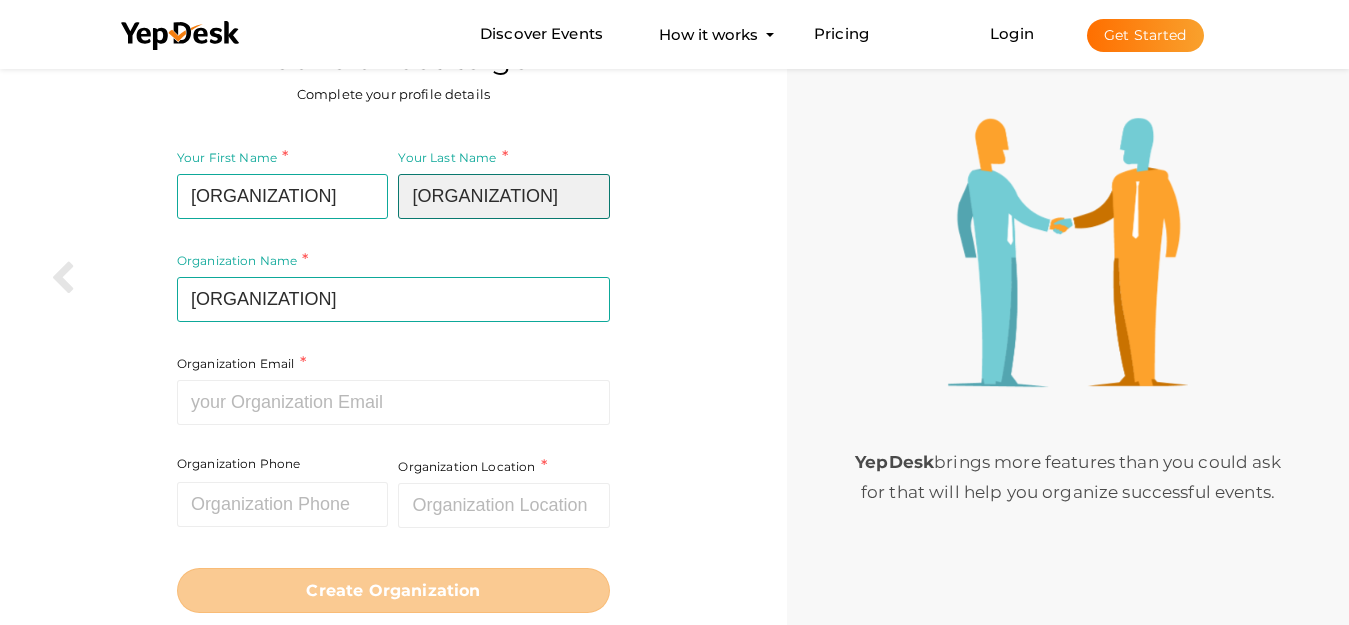 click on "[ORGANIZATION]" at bounding box center [504, 196] 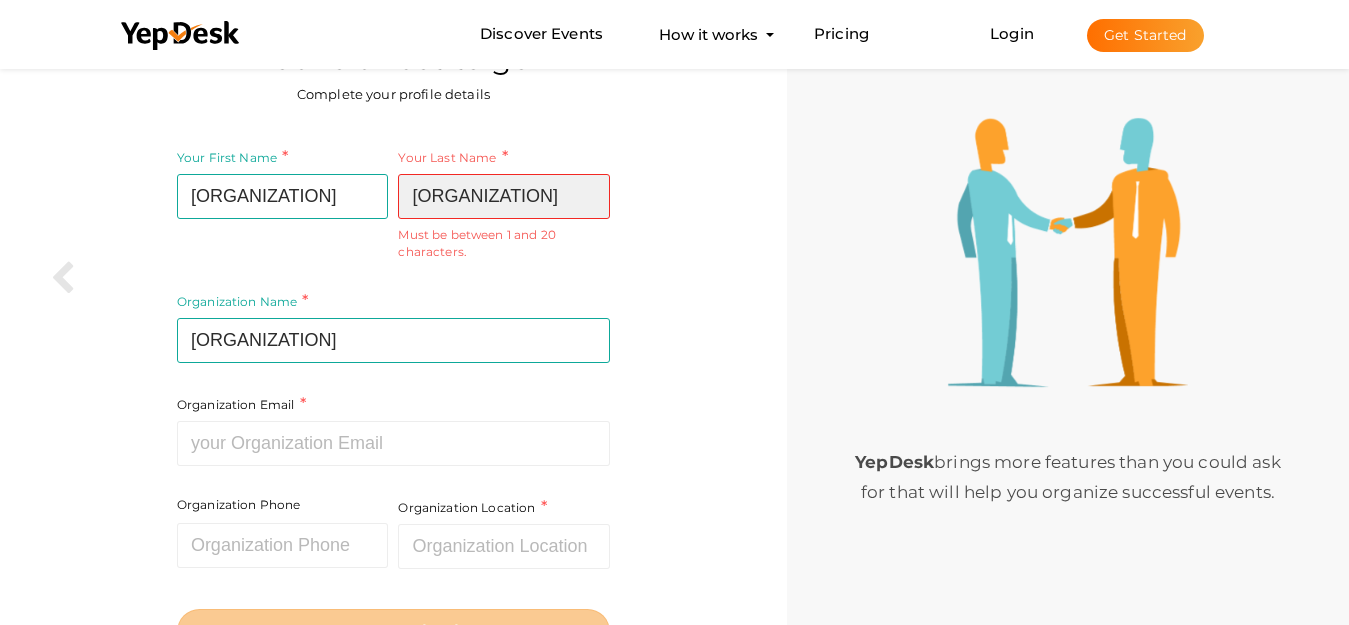 scroll, scrollTop: 0, scrollLeft: 11, axis: horizontal 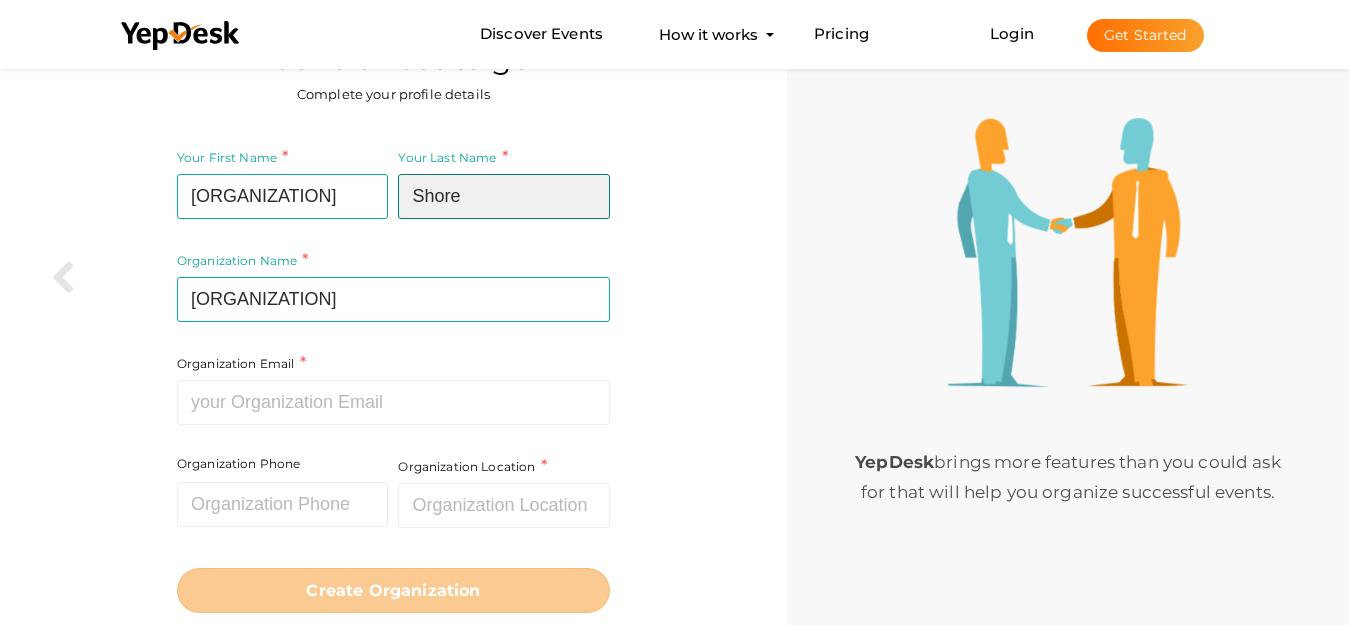 click on "Shore" at bounding box center (504, 196) 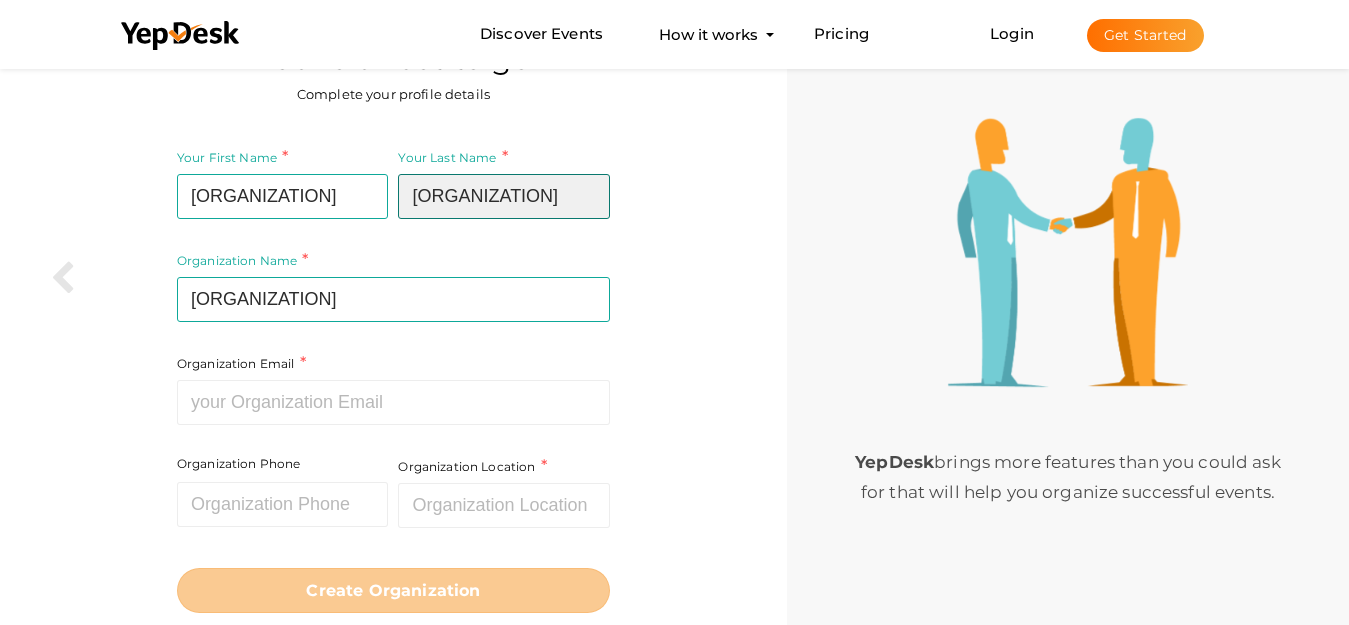 type on "[ORGANIZATION]" 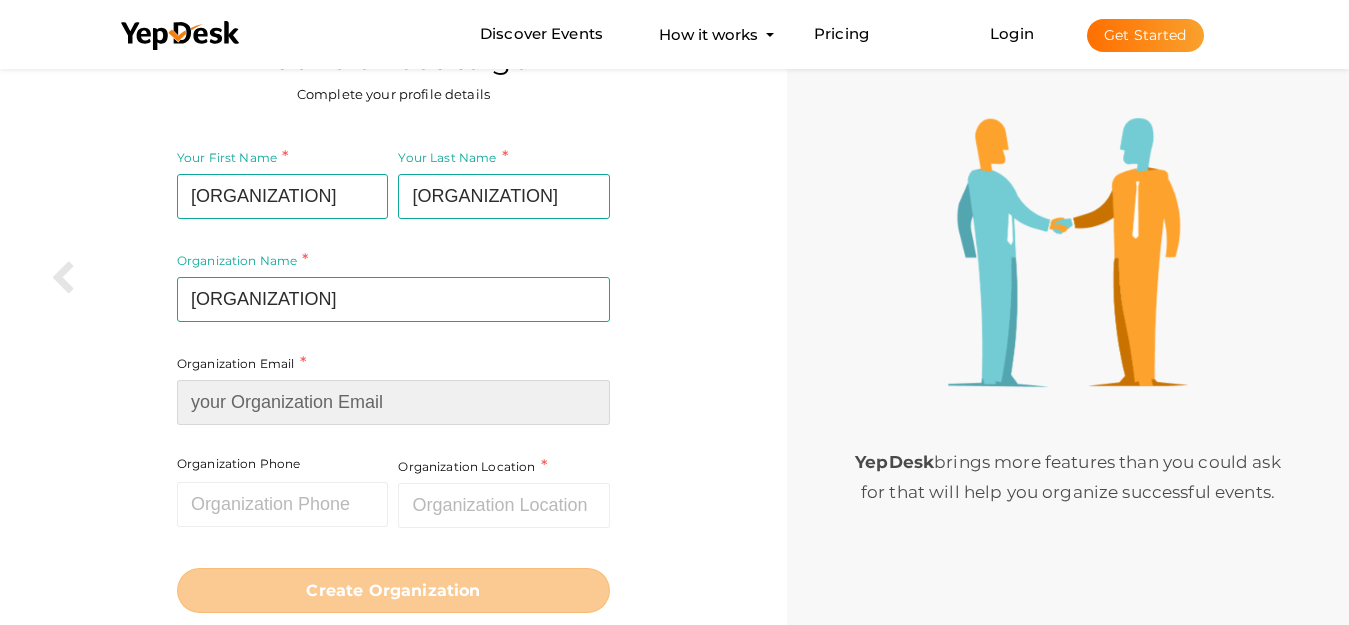 click at bounding box center (393, 402) 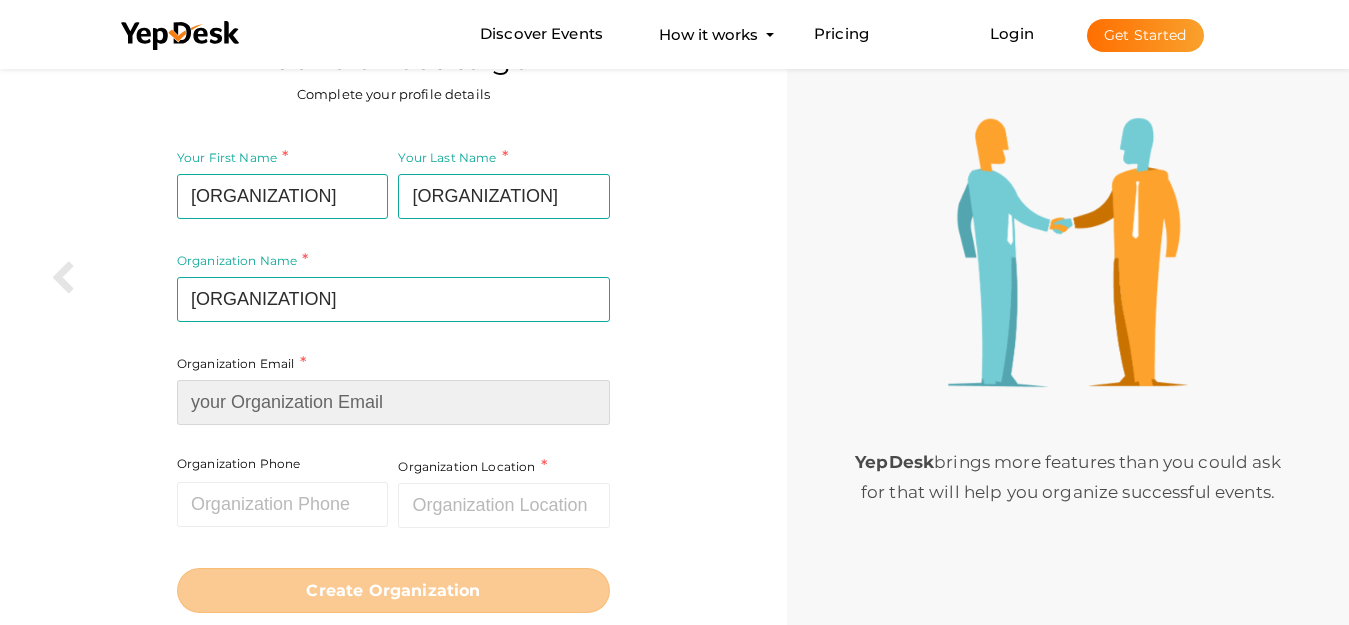 paste on "[EMAIL]" 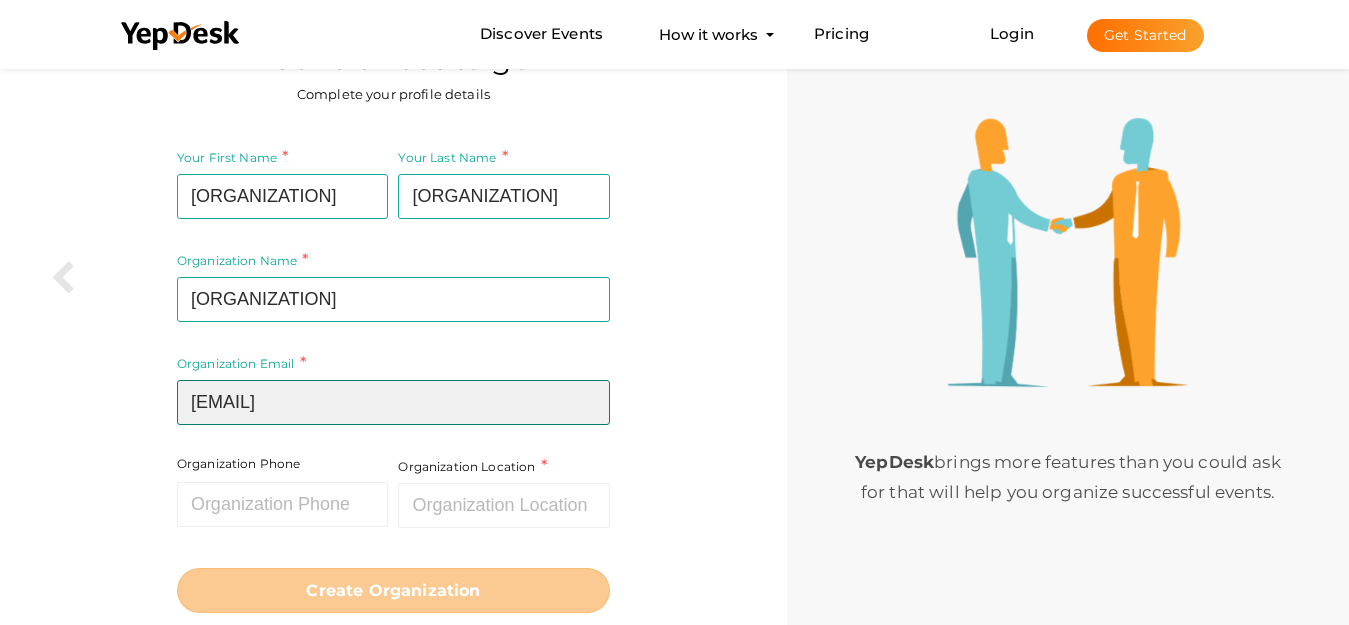 type on "[EMAIL]" 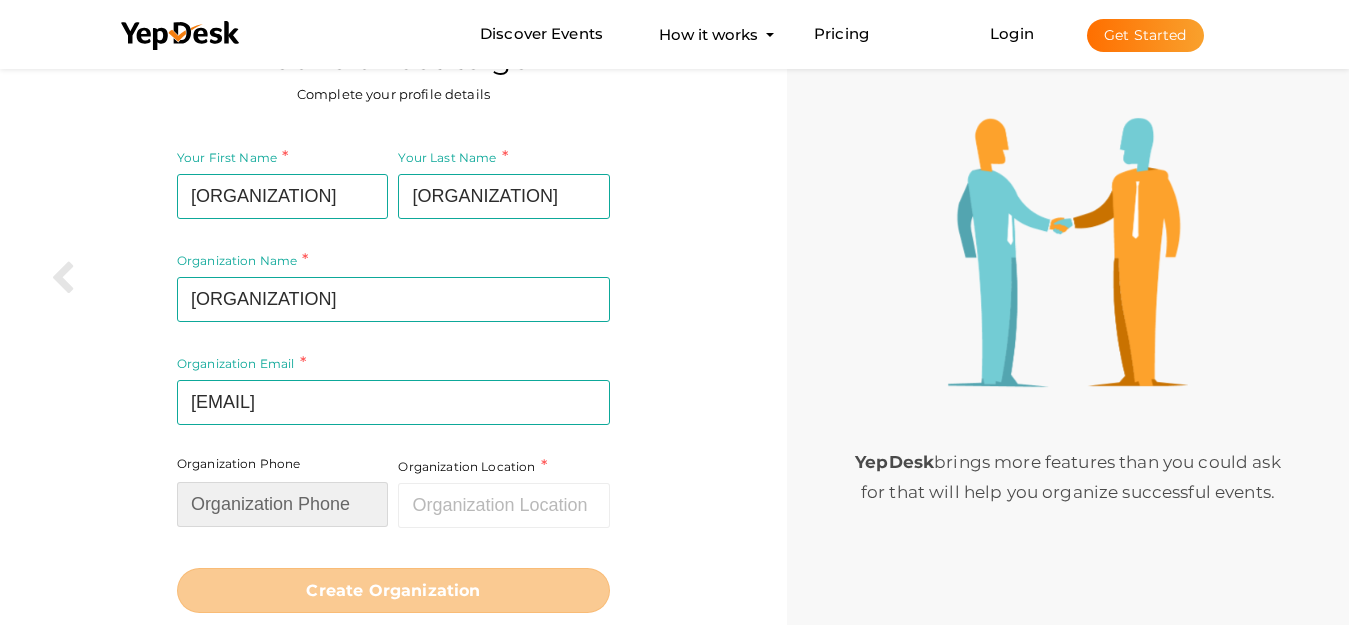 paste on "[PHONE]" 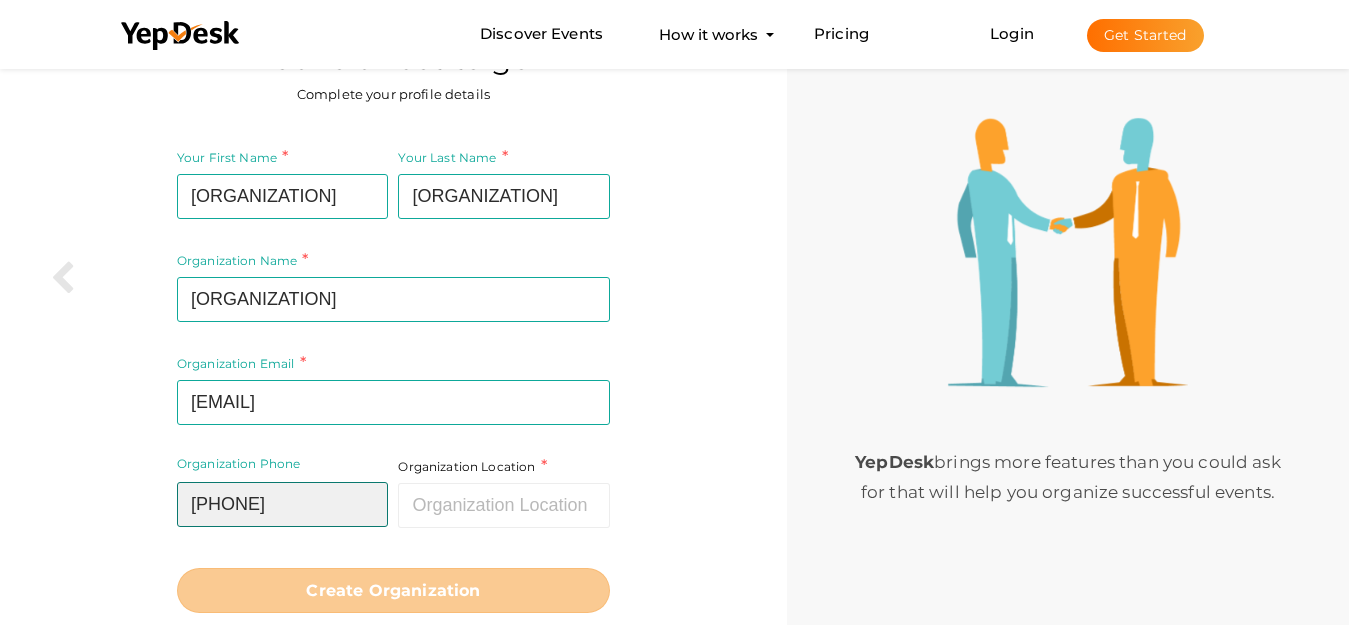 type on "[PHONE]" 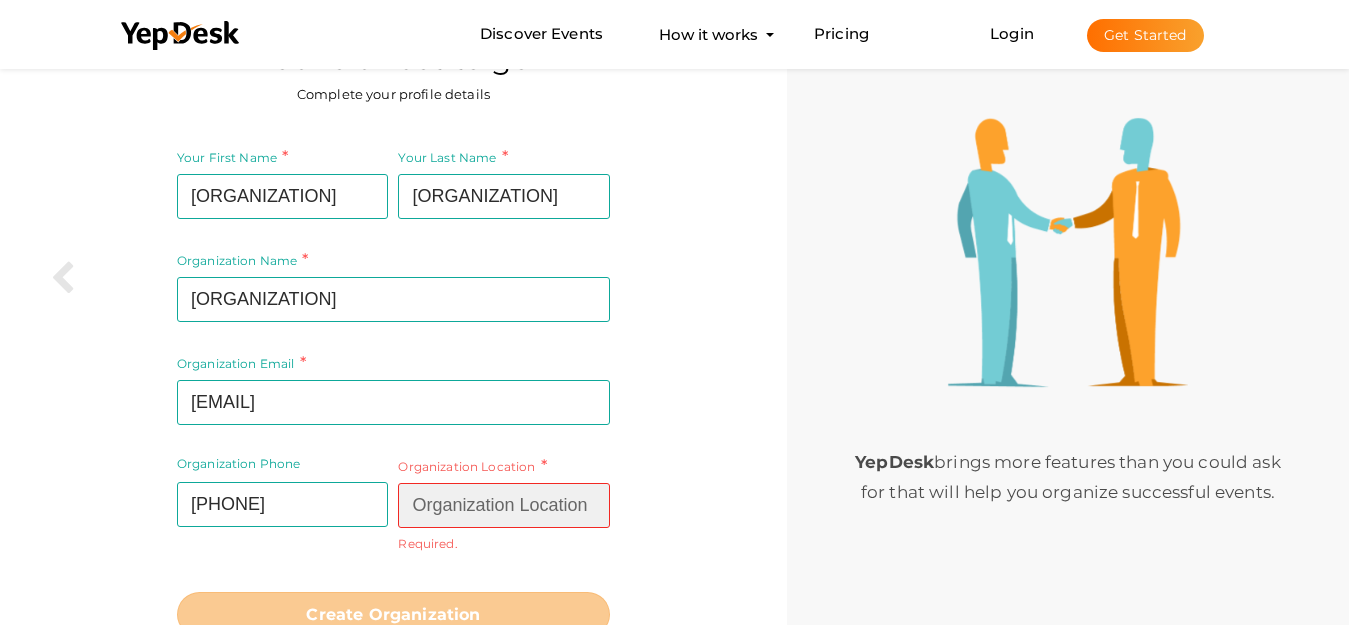 paste on "[CITY], [STATE] [POSTAL_CODE]" 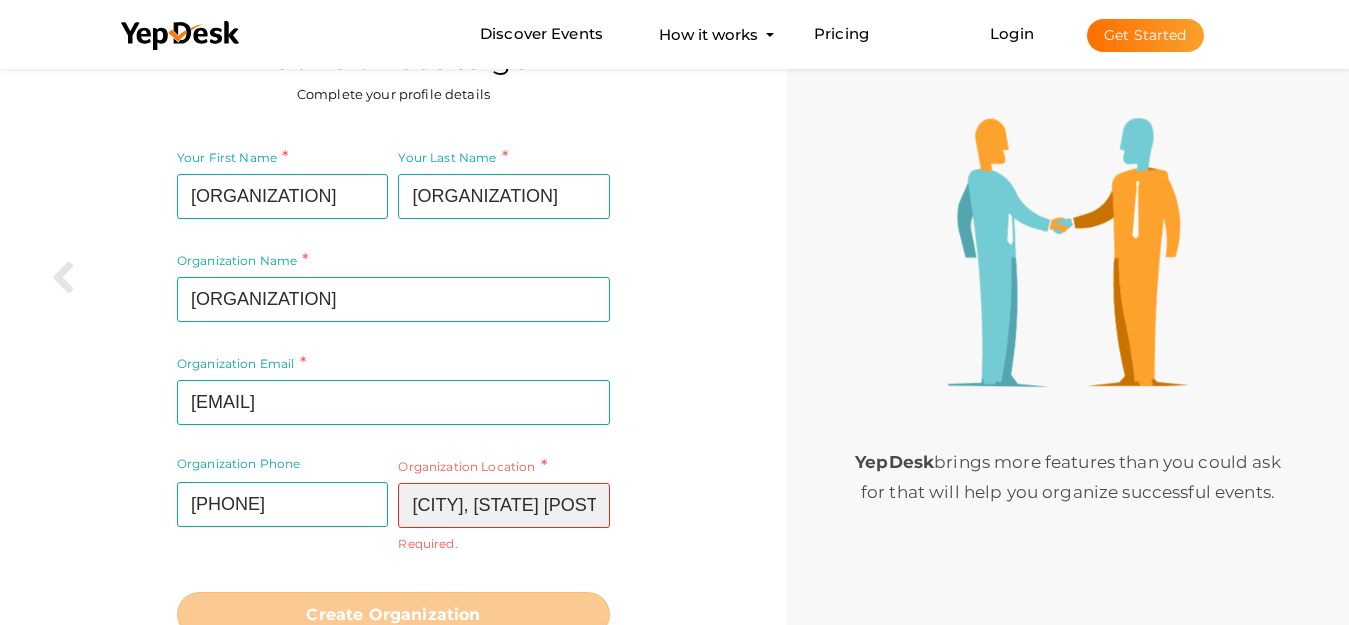 scroll, scrollTop: 0, scrollLeft: 3, axis: horizontal 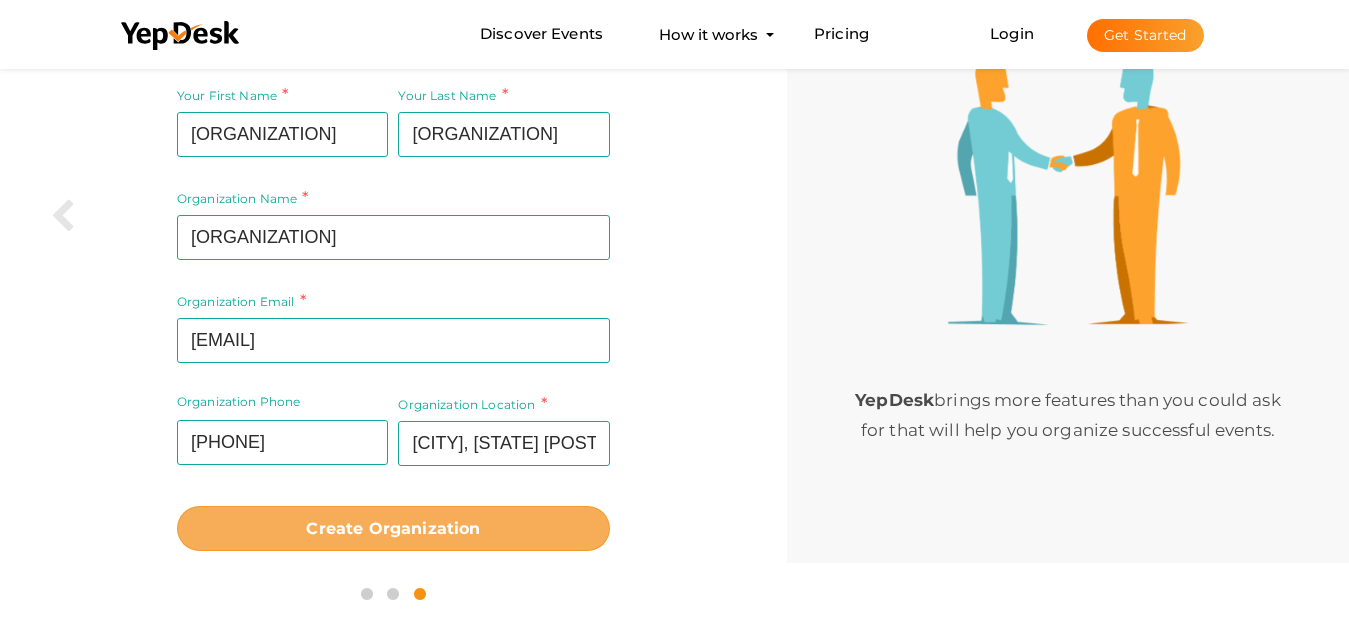 click on "Create
Organization" at bounding box center [393, 528] 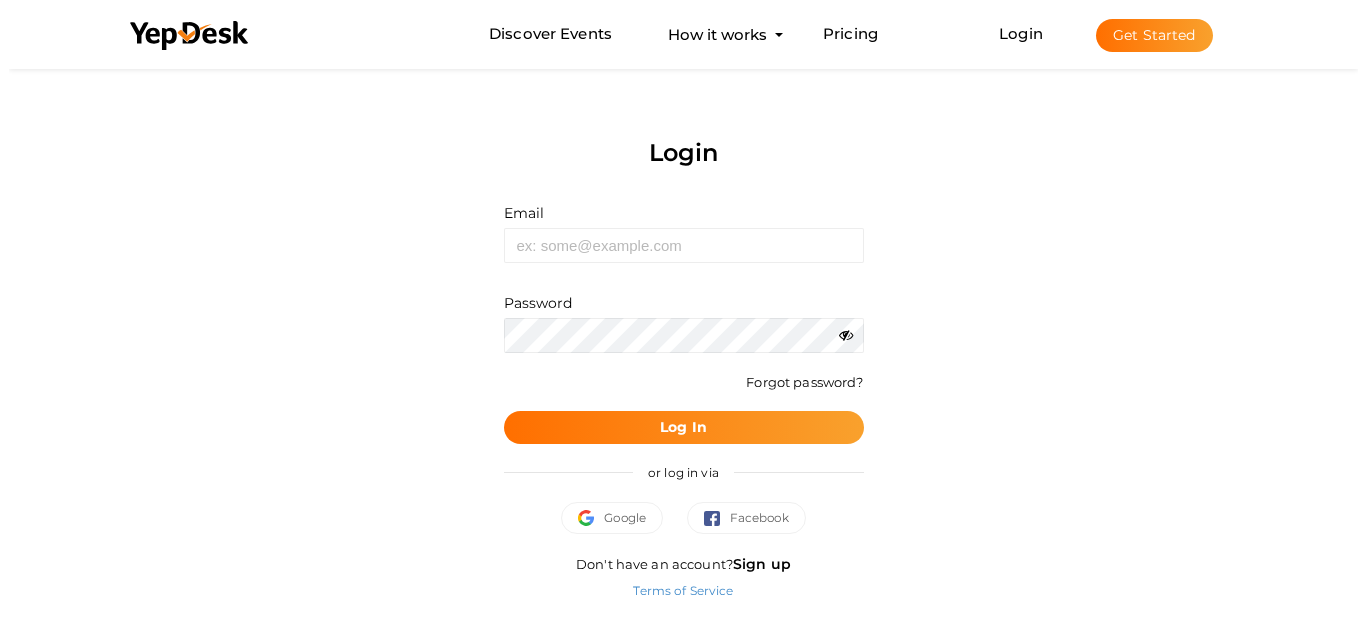 scroll, scrollTop: 0, scrollLeft: 0, axis: both 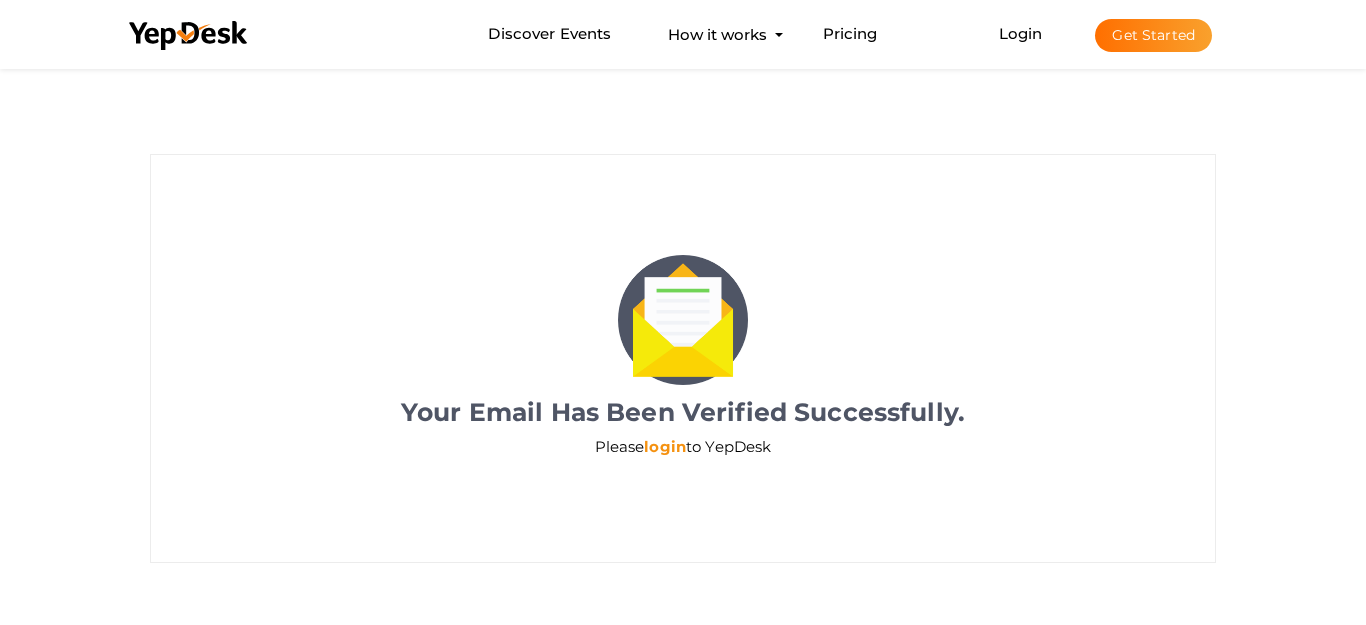 click on "login" at bounding box center [665, 446] 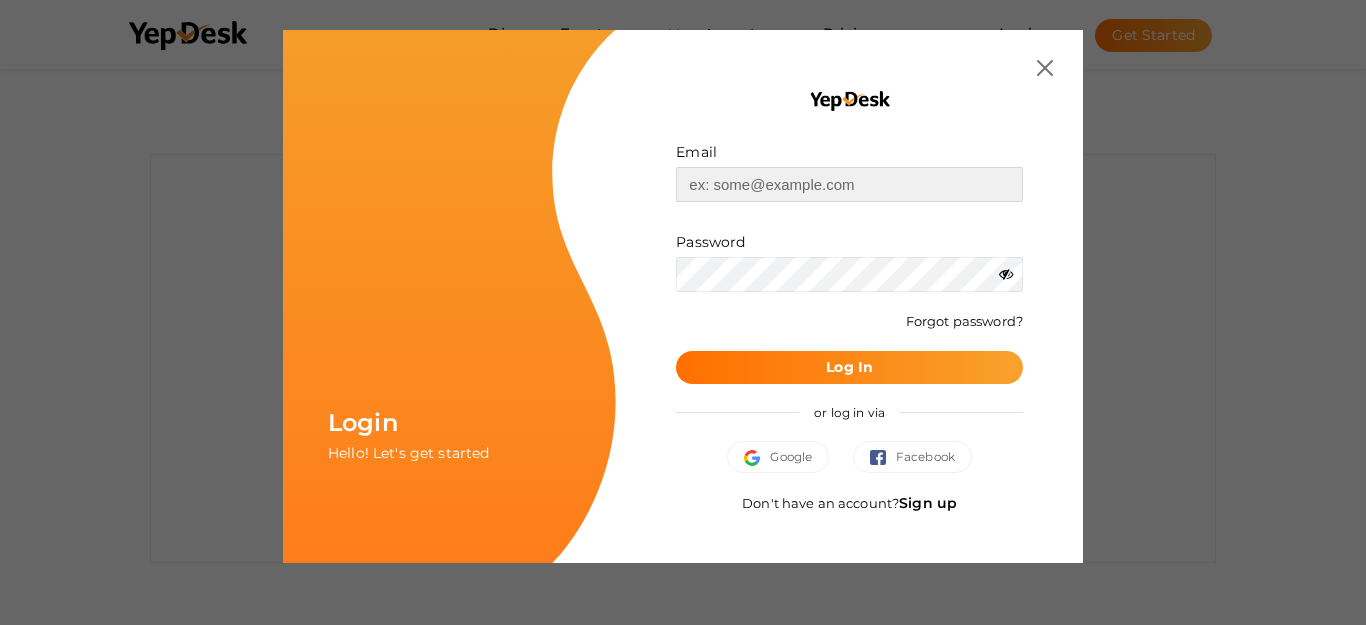 click at bounding box center [849, 184] 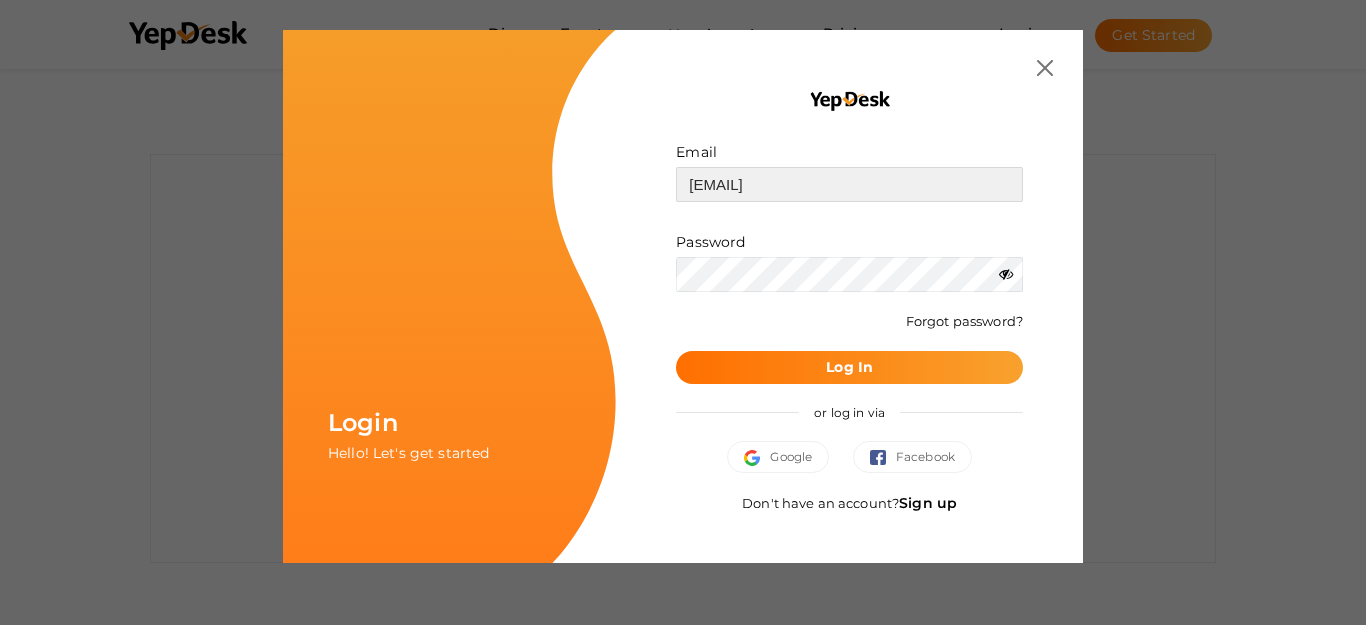 type on "[EMAIL]" 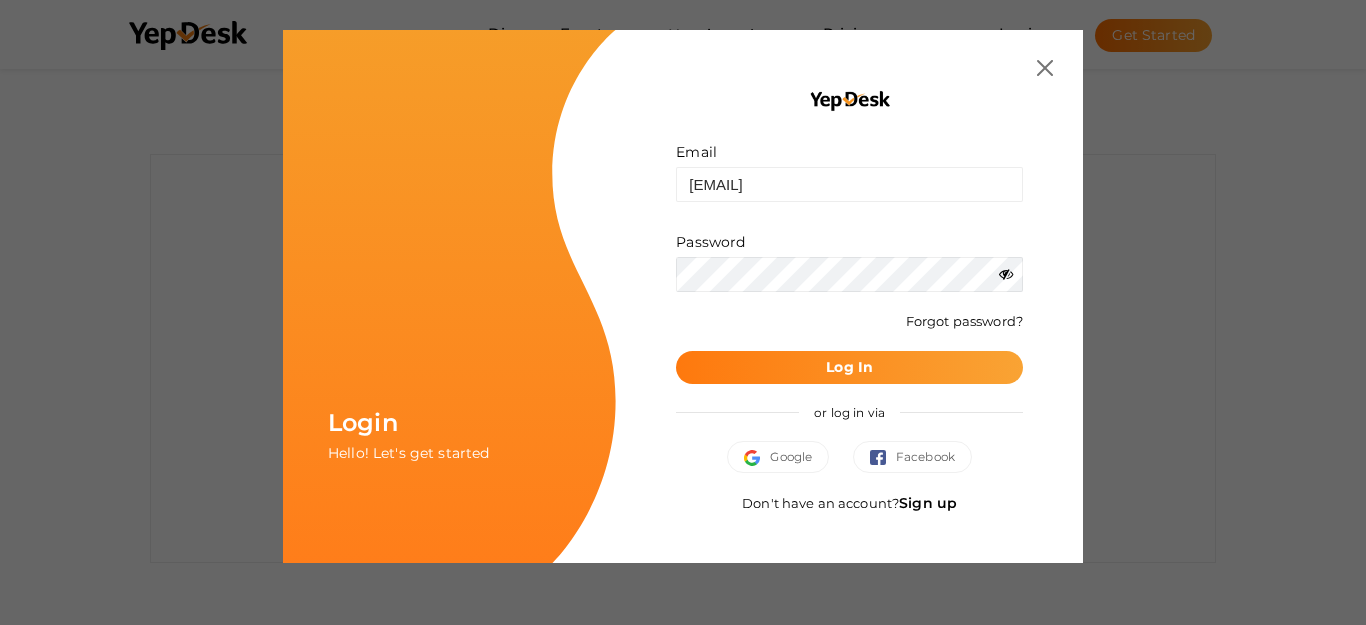 click on "Log In" at bounding box center (849, 367) 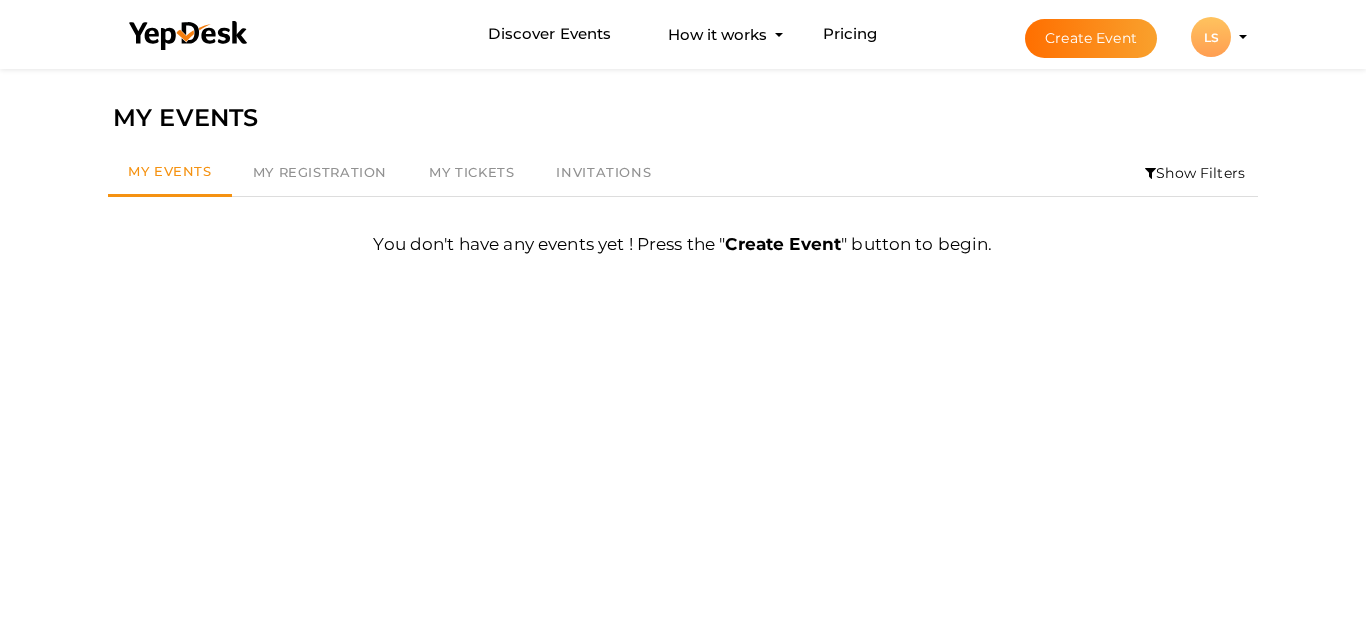 scroll, scrollTop: 64, scrollLeft: 0, axis: vertical 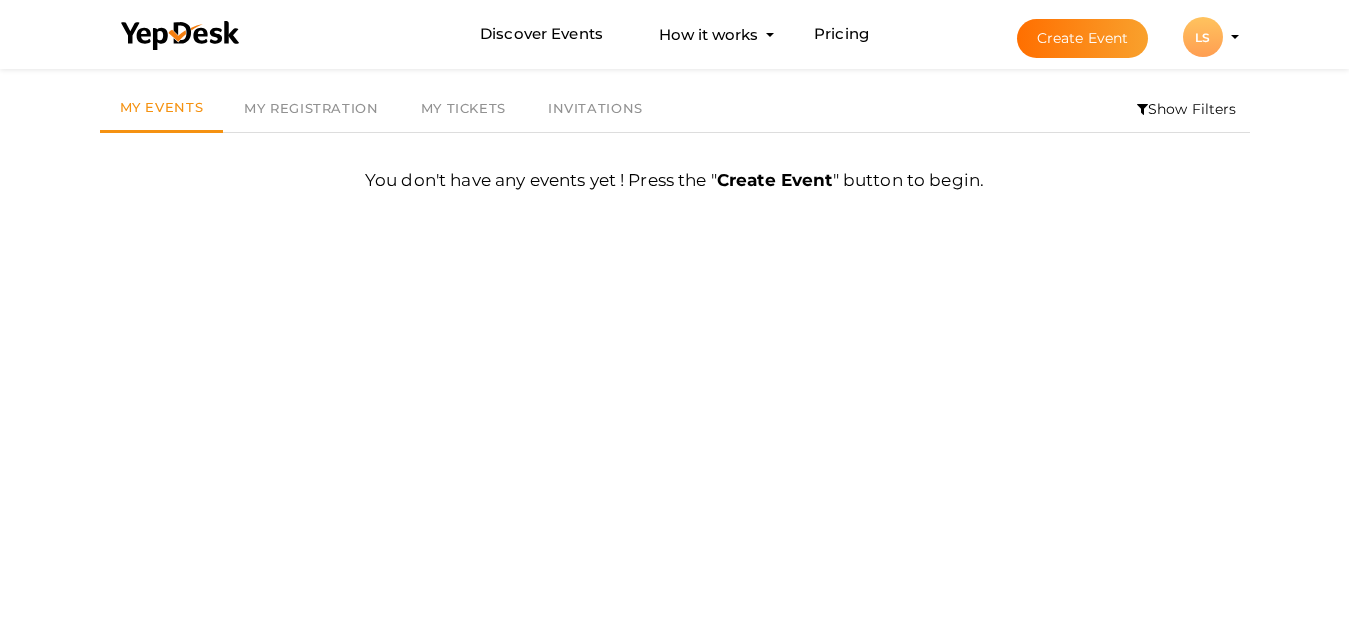 click on "LS" at bounding box center [1203, 37] 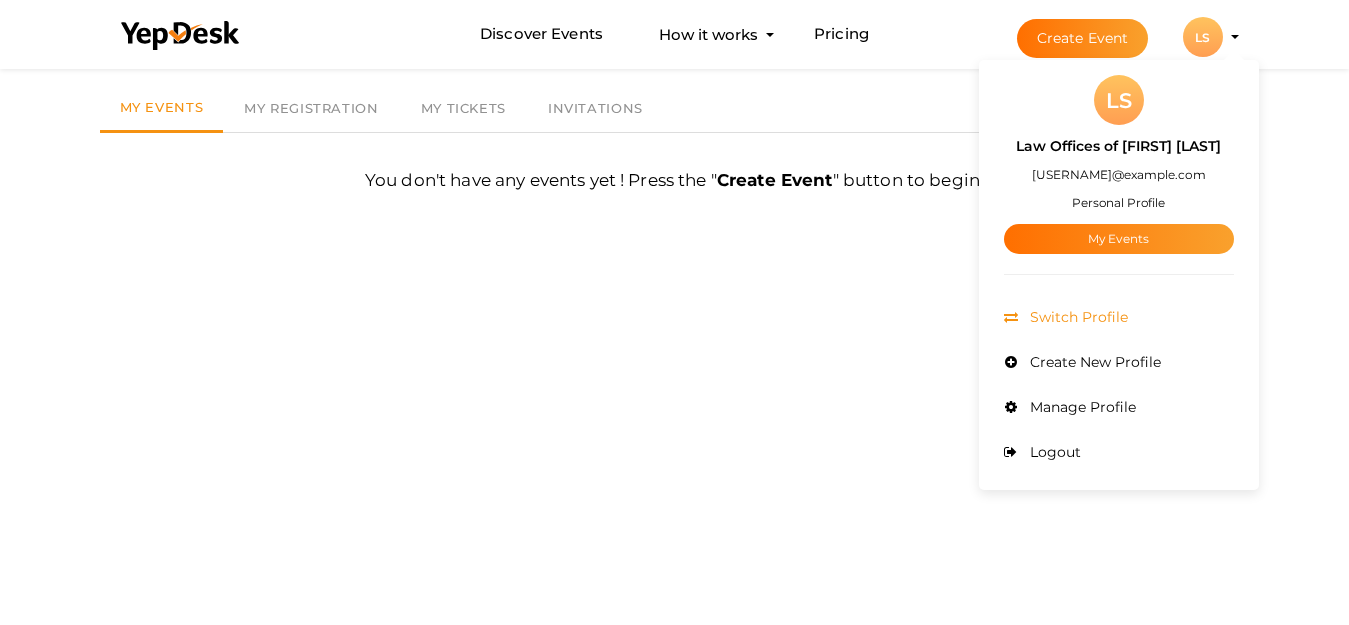 click on "Switch Profile" at bounding box center [1076, 317] 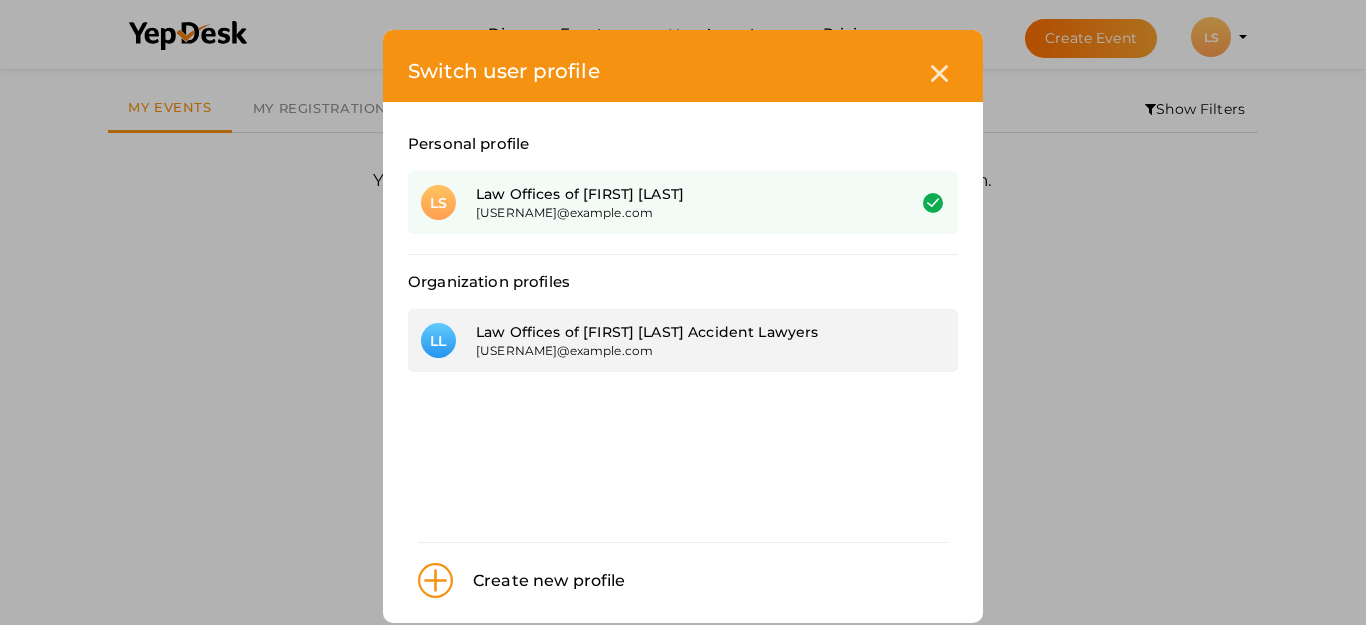 click on "[EMAIL]" at bounding box center (675, 350) 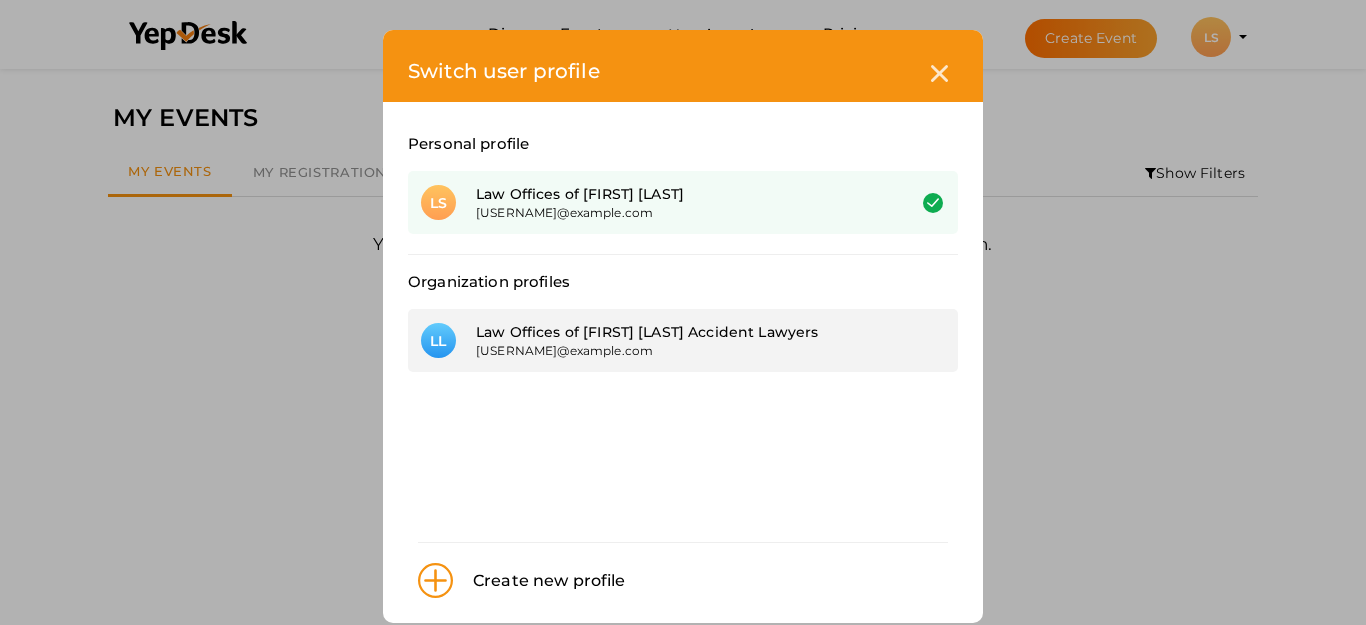 click on "[EMAIL]" at bounding box center [675, 350] 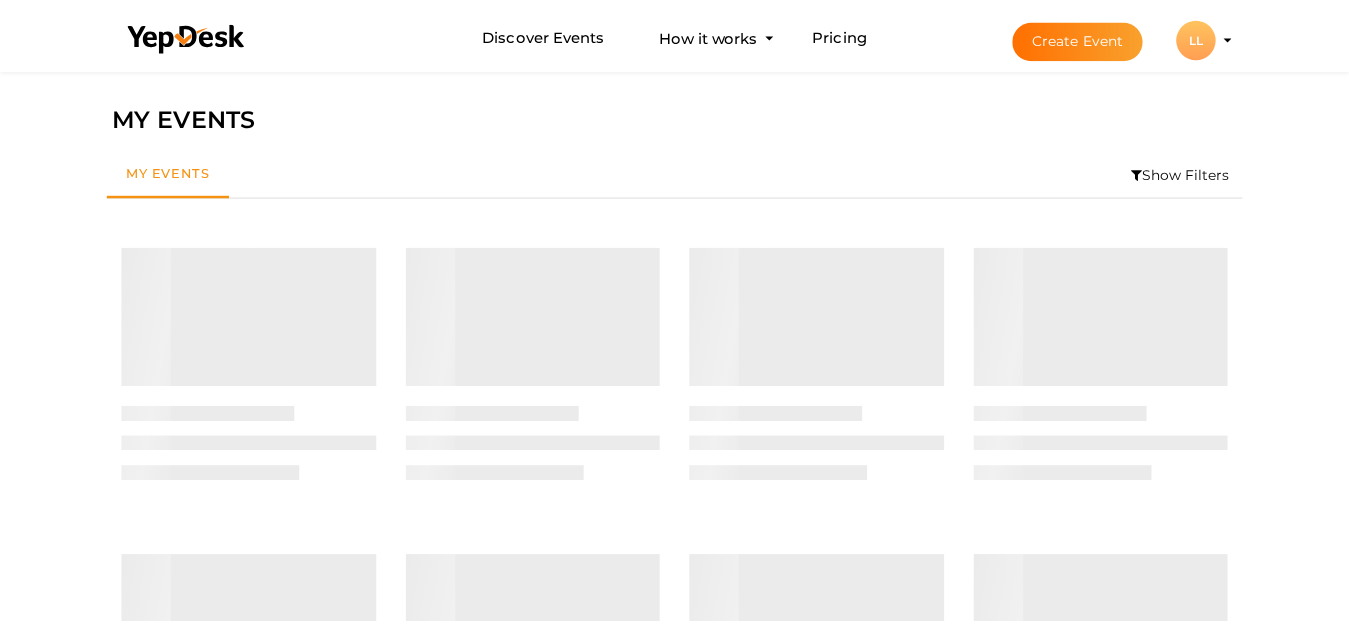 scroll, scrollTop: 0, scrollLeft: 0, axis: both 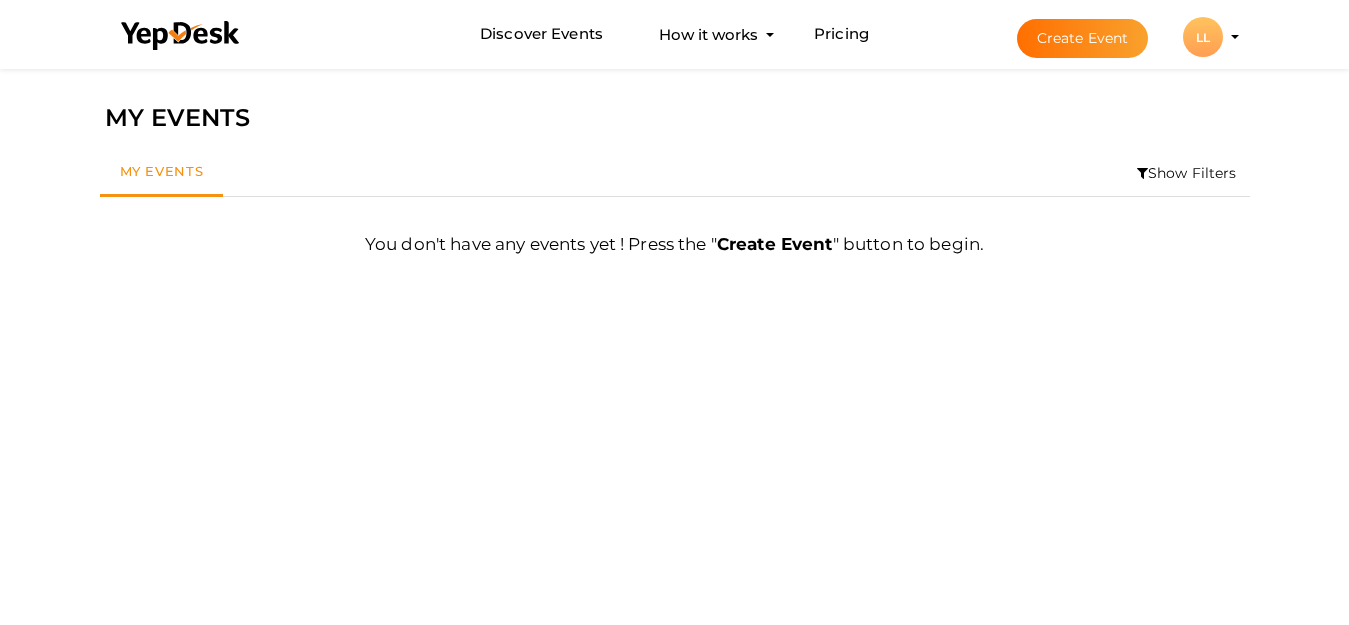 click on "LL" at bounding box center [1203, 37] 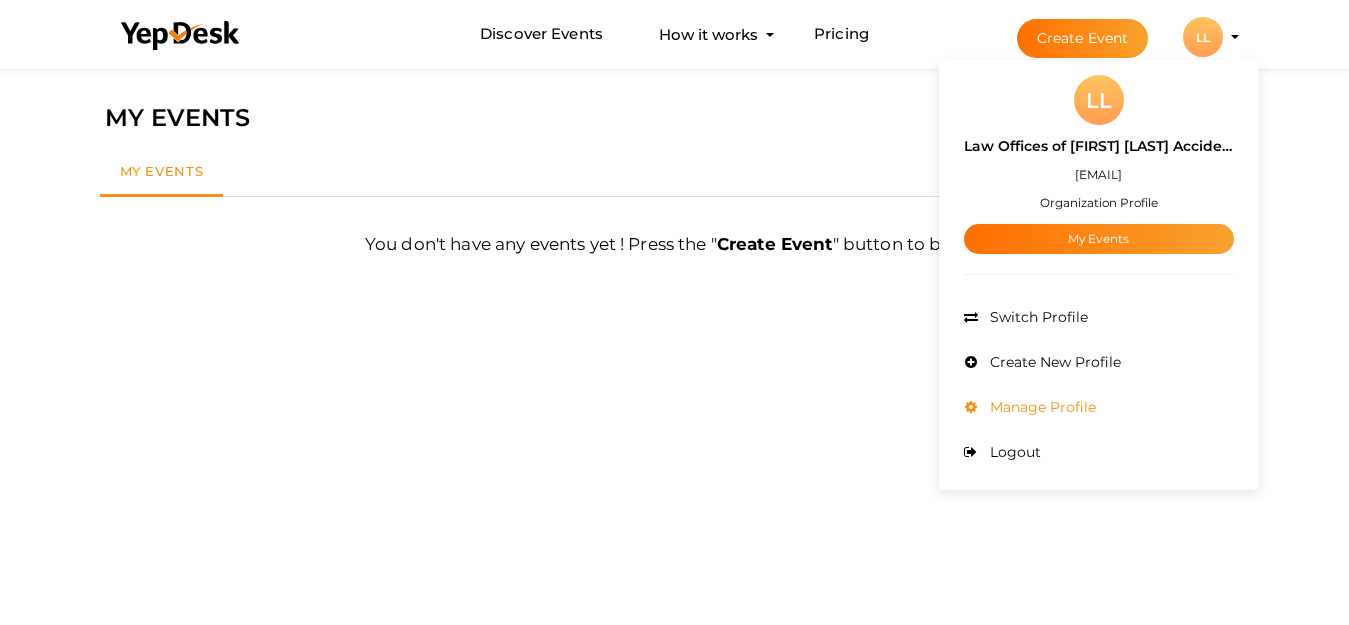 click on "Manage Profile" at bounding box center [1040, 407] 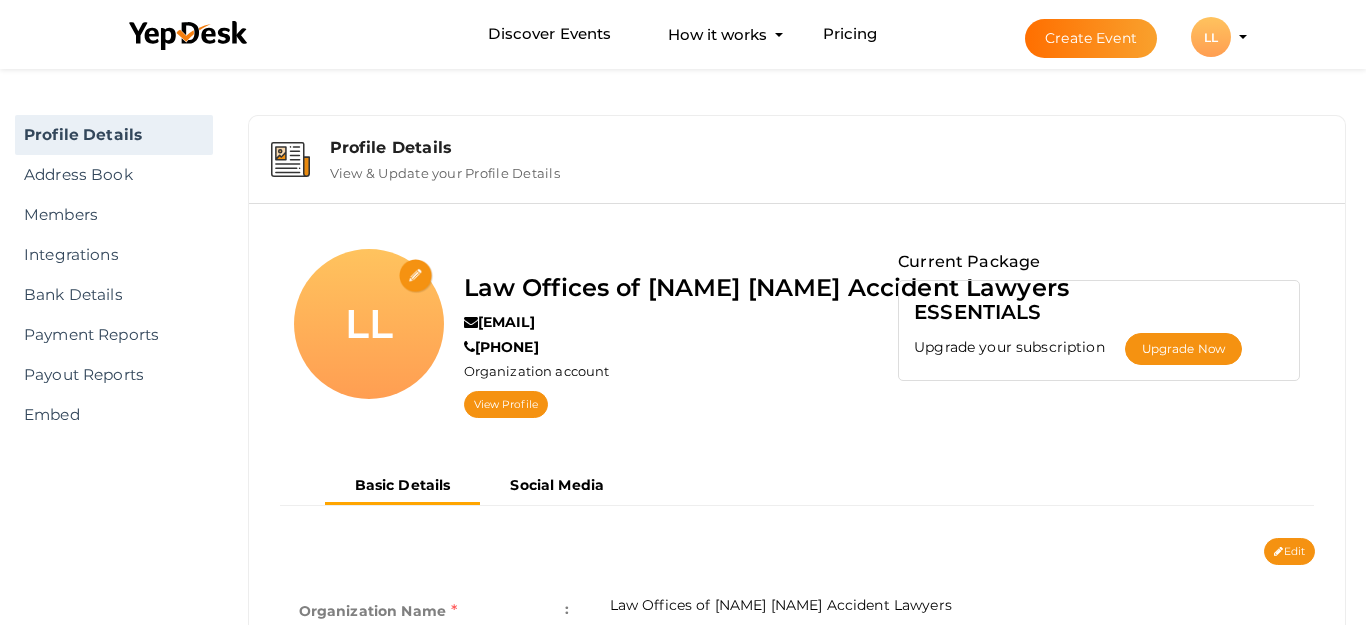 scroll, scrollTop: 64, scrollLeft: 0, axis: vertical 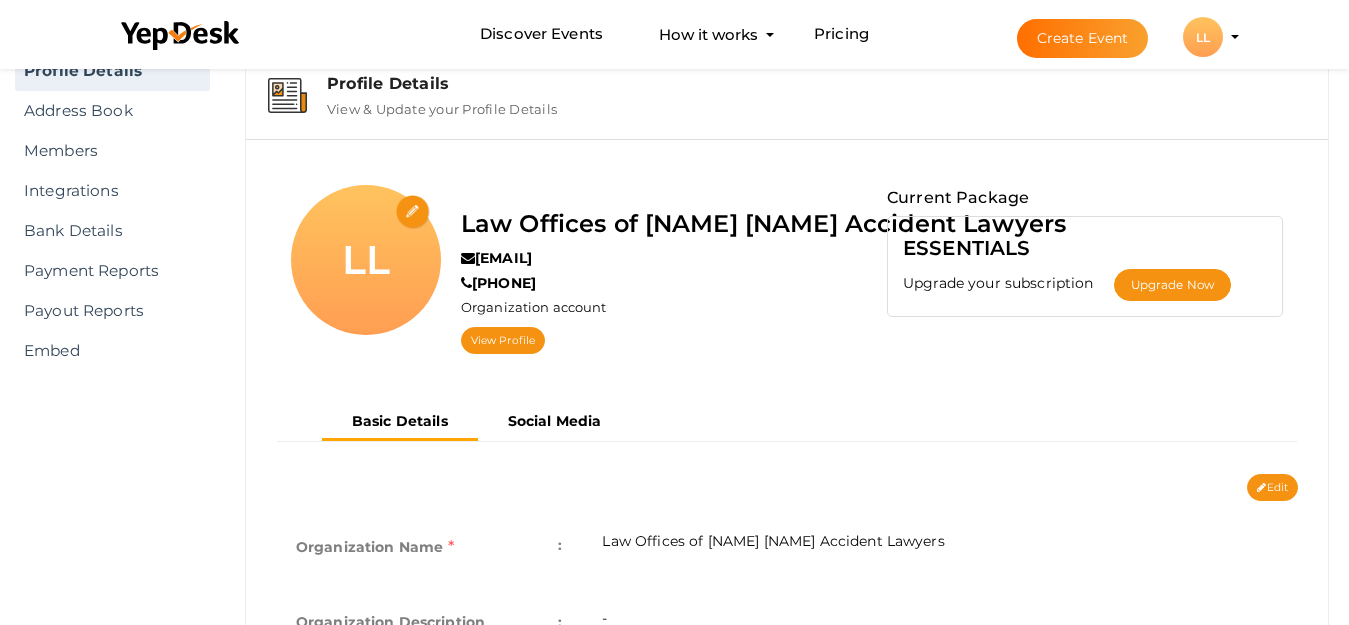 click at bounding box center (413, 212) 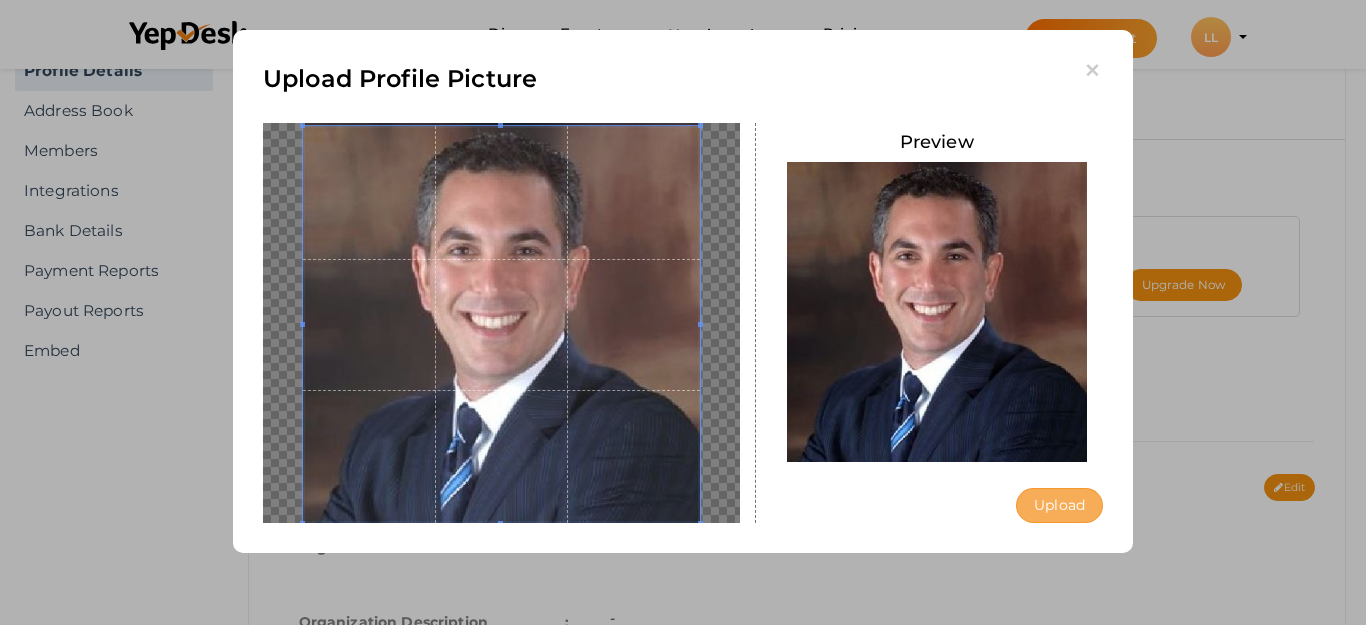click on "Upload" at bounding box center [1059, 505] 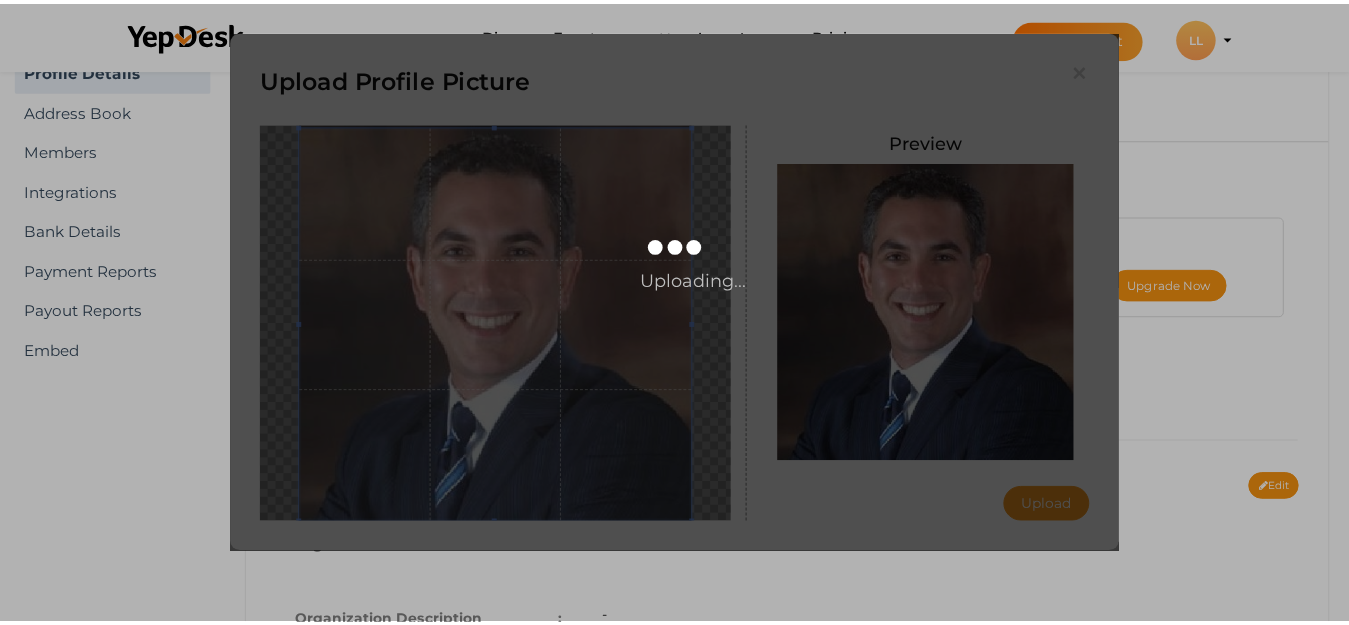 scroll, scrollTop: 0, scrollLeft: 0, axis: both 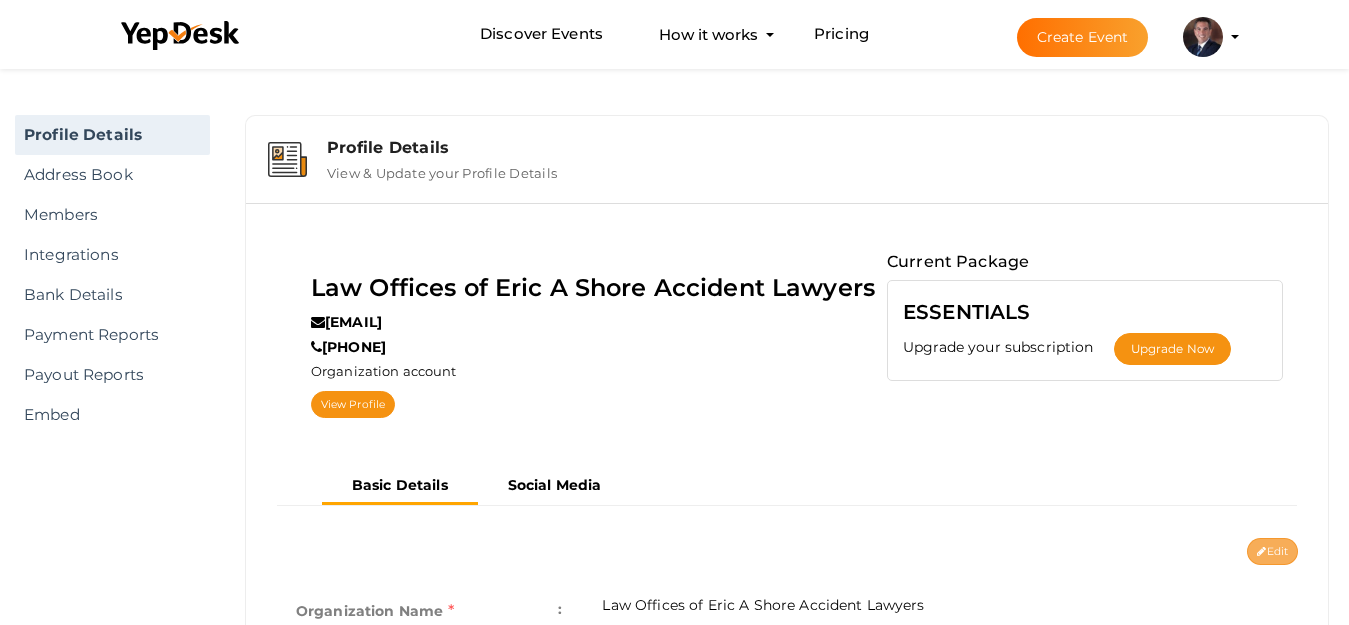 click on "Edit" at bounding box center [1272, 551] 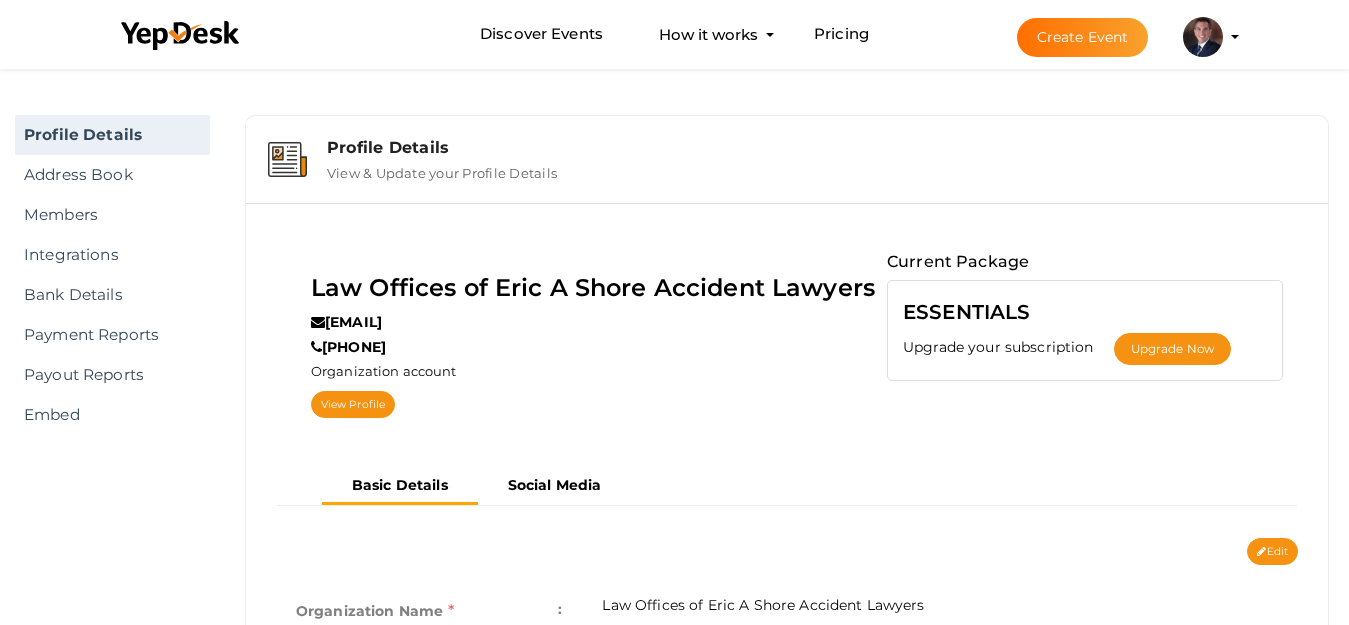 type on "Law Offices of Eric A Shore Accident Lawyers" 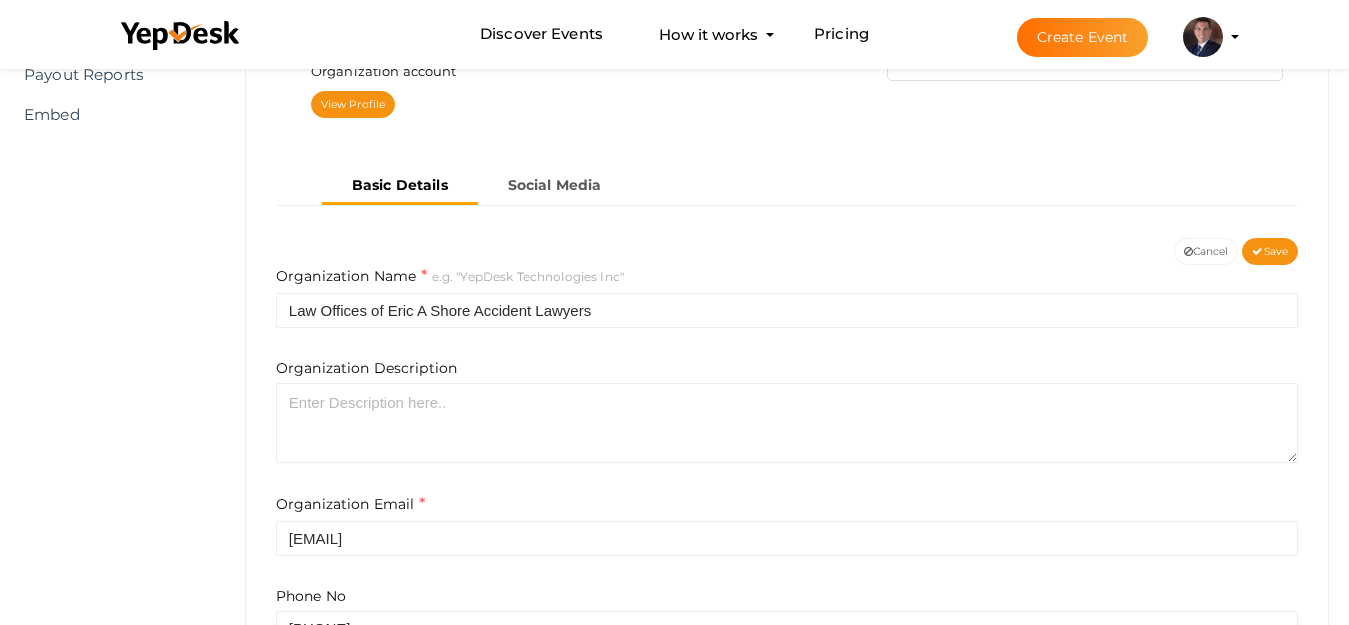 scroll, scrollTop: 500, scrollLeft: 0, axis: vertical 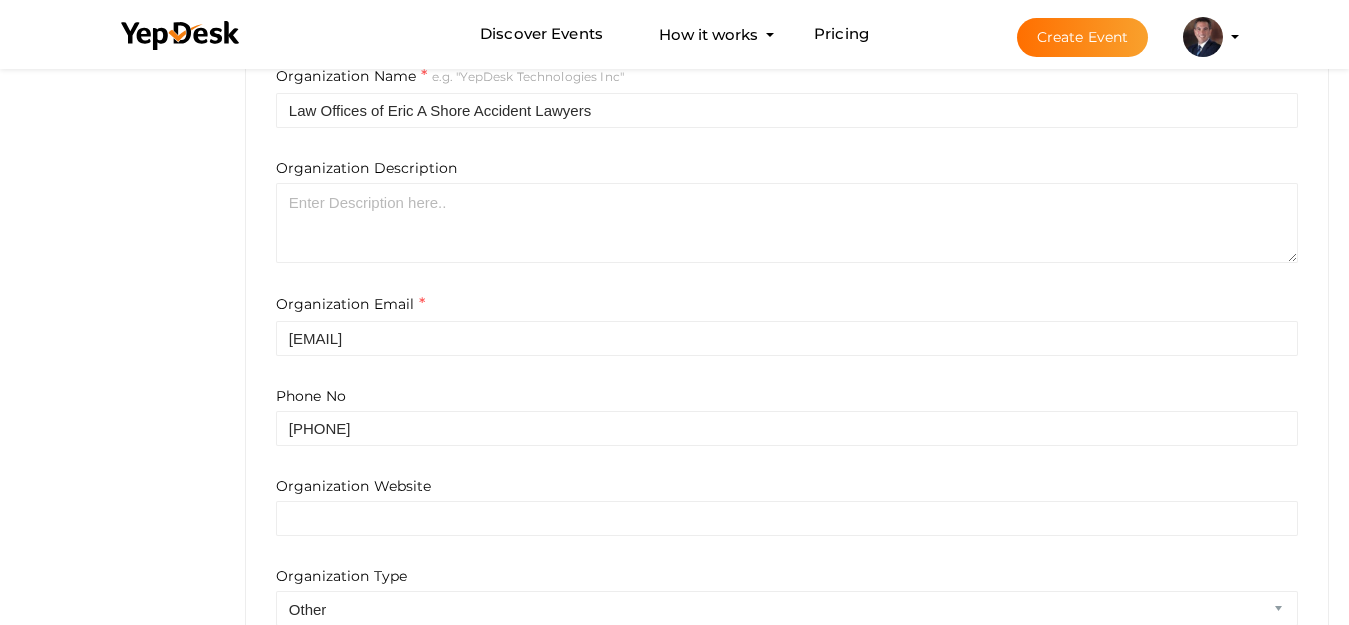 click on "Organization Description" at bounding box center [366, 168] 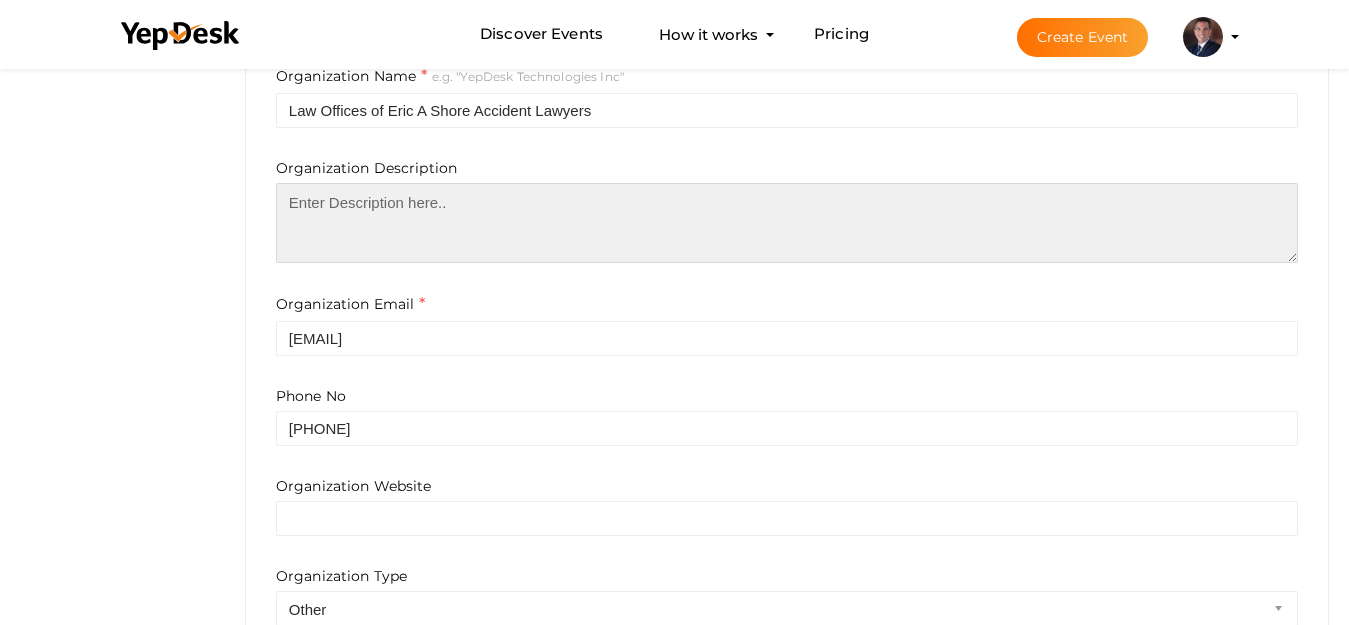 click at bounding box center (787, 223) 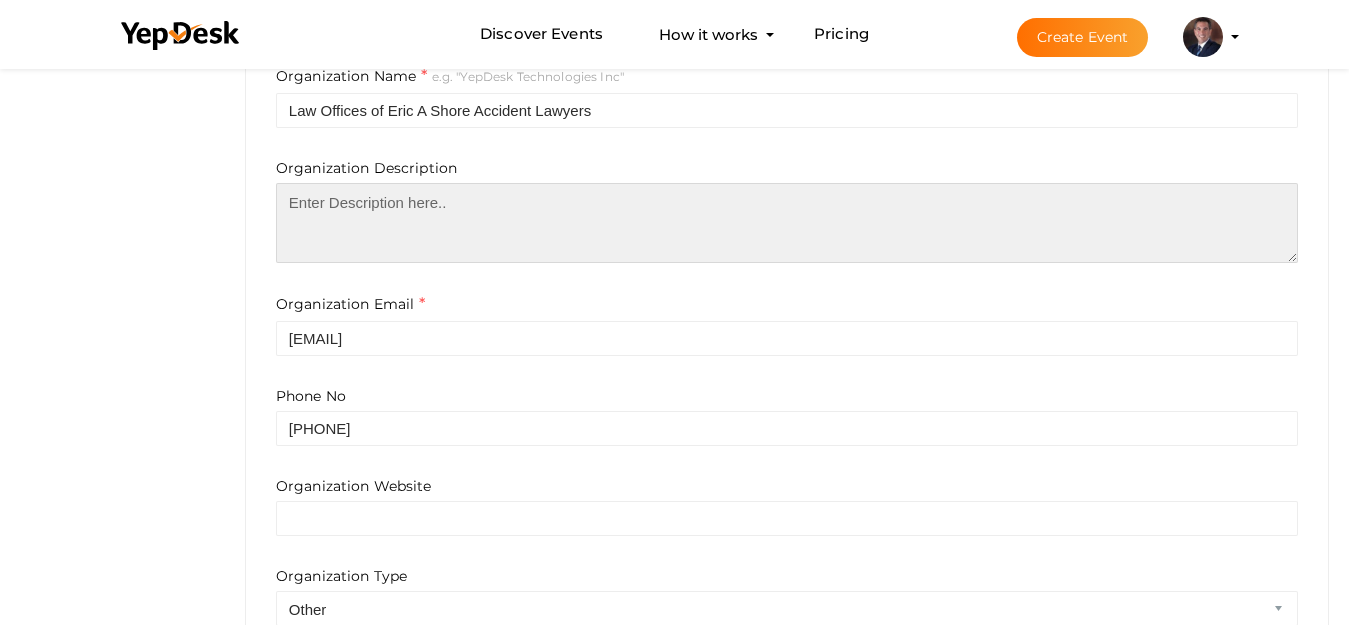 paste on "At the <a href="https://www.1800cantwork.com/">Law Offices of Eric A. Shore, P.C.</a>, we are trusted Philadelphia accident lawyers dedicated to helping injury victims secure the compensation they deserve. With years of experience handling car accidents, workplace injuries, slip and fall cases, and more, our legal team fights for your rights with compassion and determination. We offer free consultations and work on a no-fee-unless-you-win basis. Visit 1800cantwork.com to speak with an experienced attorney today. When you're hurt and can't work, let our team guide you every step of the way. Justice starts with one call." 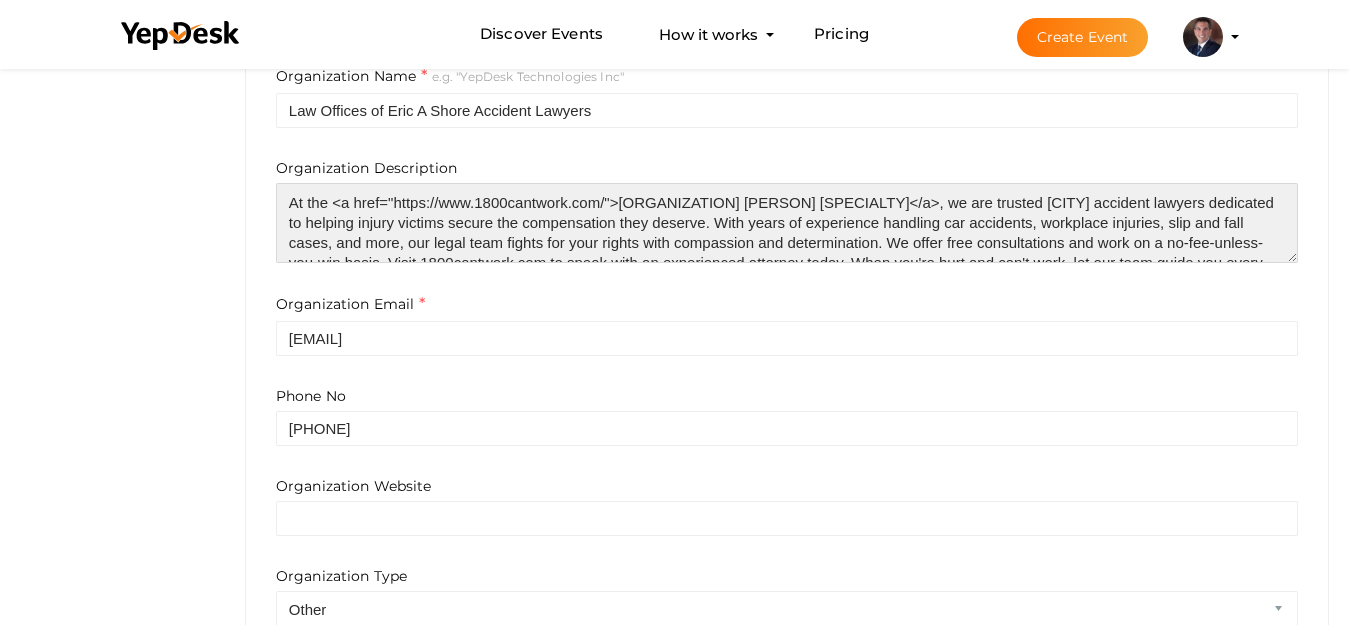 scroll, scrollTop: 49, scrollLeft: 0, axis: vertical 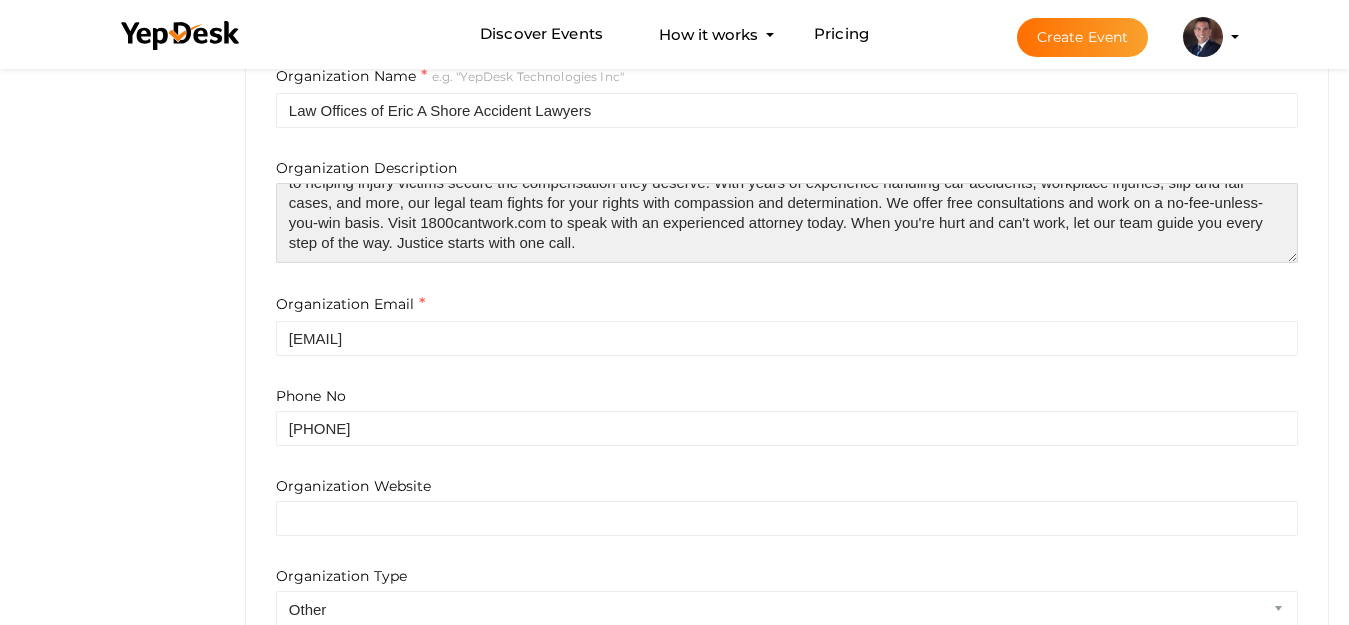type on "At the <a href="https://www.1800cantwork.com/">Law Offices of Eric A. Shore, P.C.</a>, we are trusted Philadelphia accident lawyers dedicated to helping injury victims secure the compensation they deserve. With years of experience handling car accidents, workplace injuries, slip and fall cases, and more, our legal team fights for your rights with compassion and determination. We offer free consultations and work on a no-fee-unless-you-win basis. Visit 1800cantwork.com to speak with an experienced attorney today. When you're hurt and can't work, let our team guide you every step of the way. Justice starts with one call." 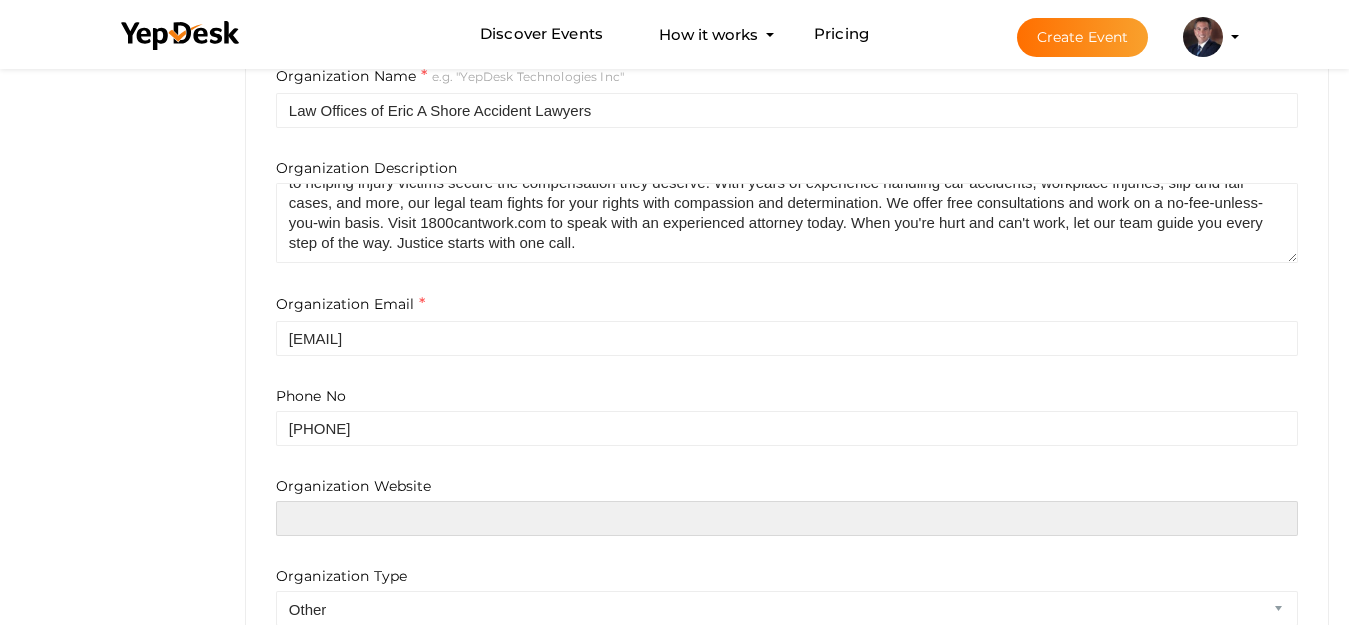 paste on "https://www.1800cantwork.com/" 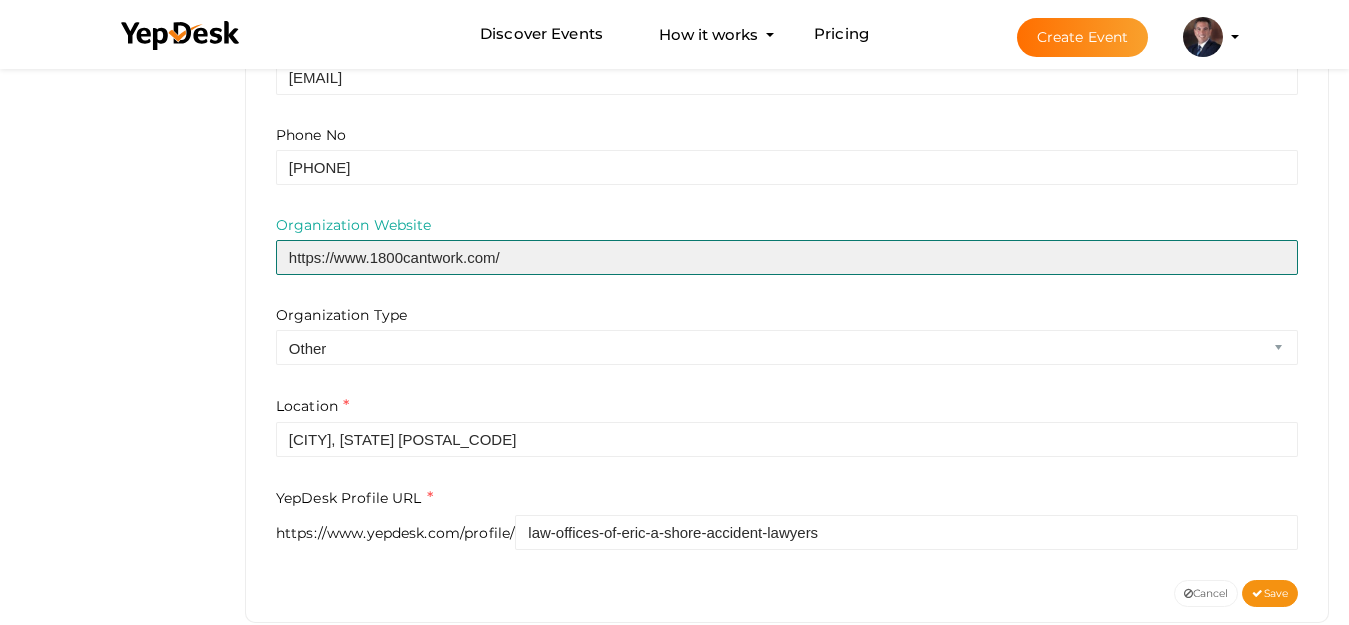 scroll, scrollTop: 799, scrollLeft: 0, axis: vertical 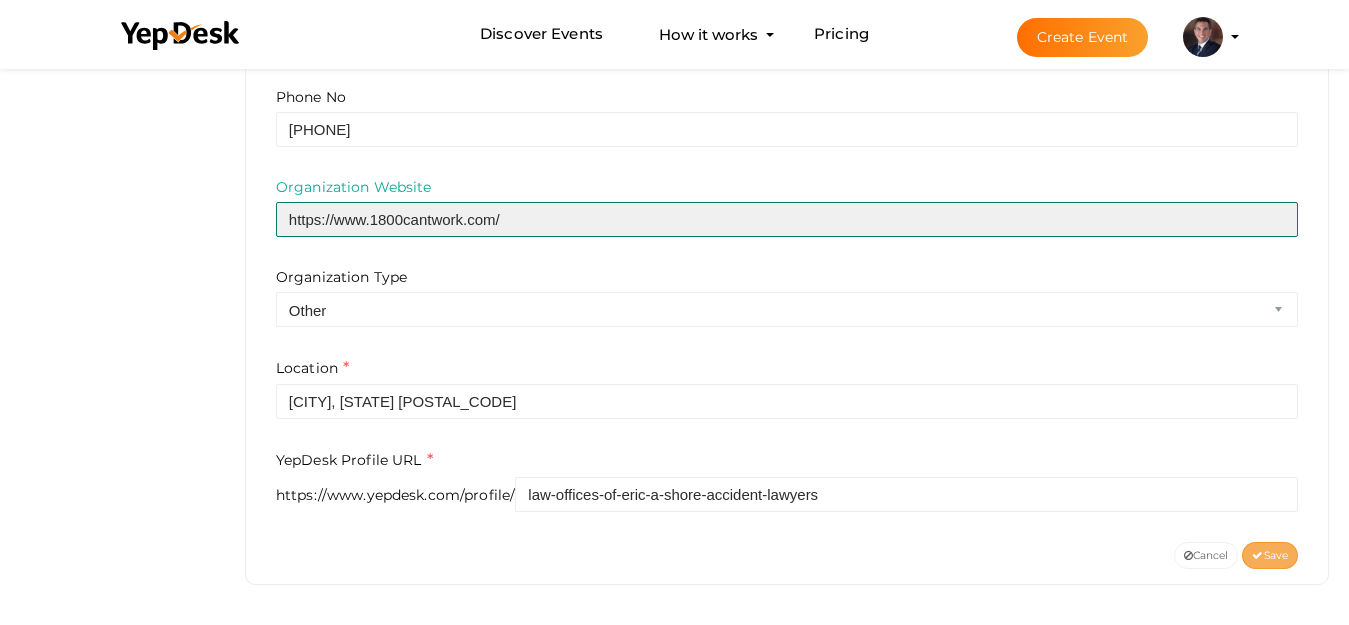 type on "https://www.1800cantwork.com/" 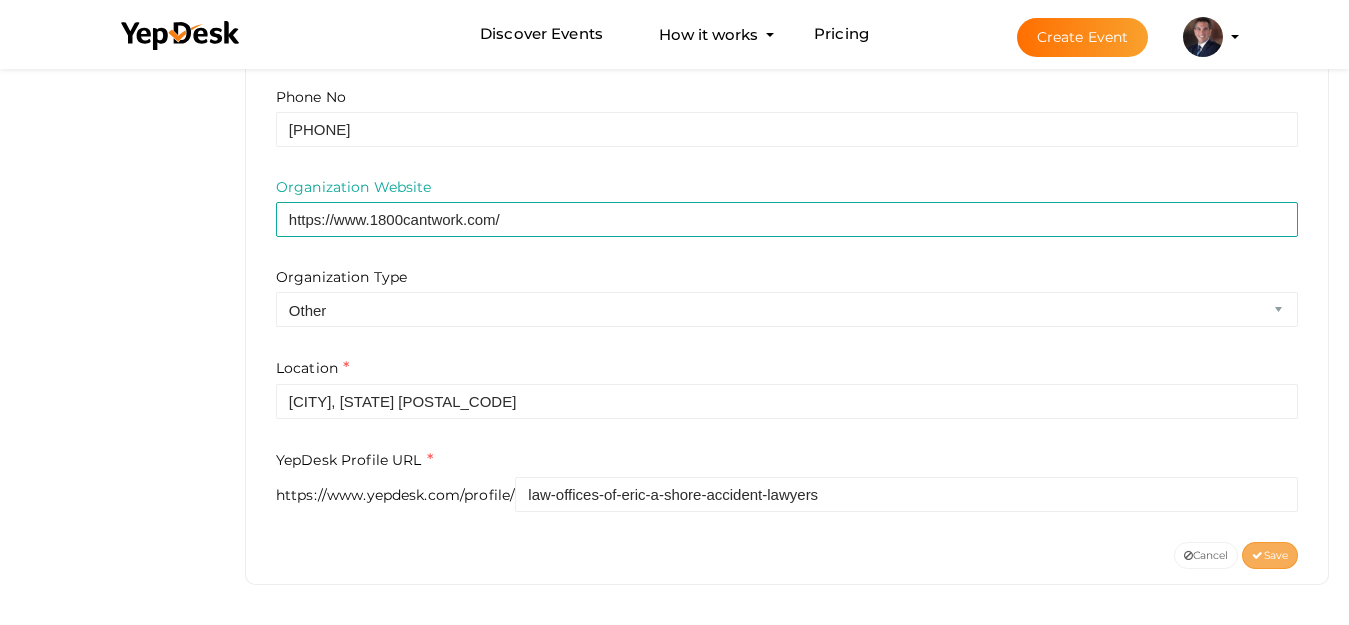 click at bounding box center [1257, 556] 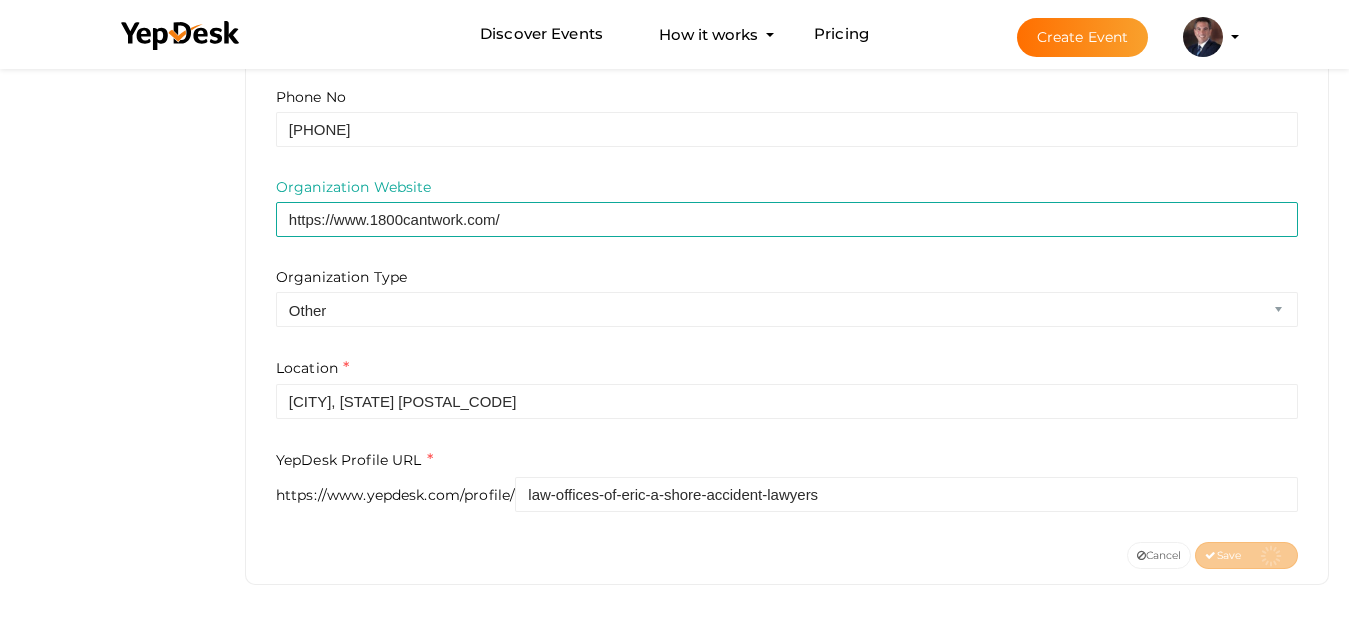 scroll, scrollTop: 199, scrollLeft: 0, axis: vertical 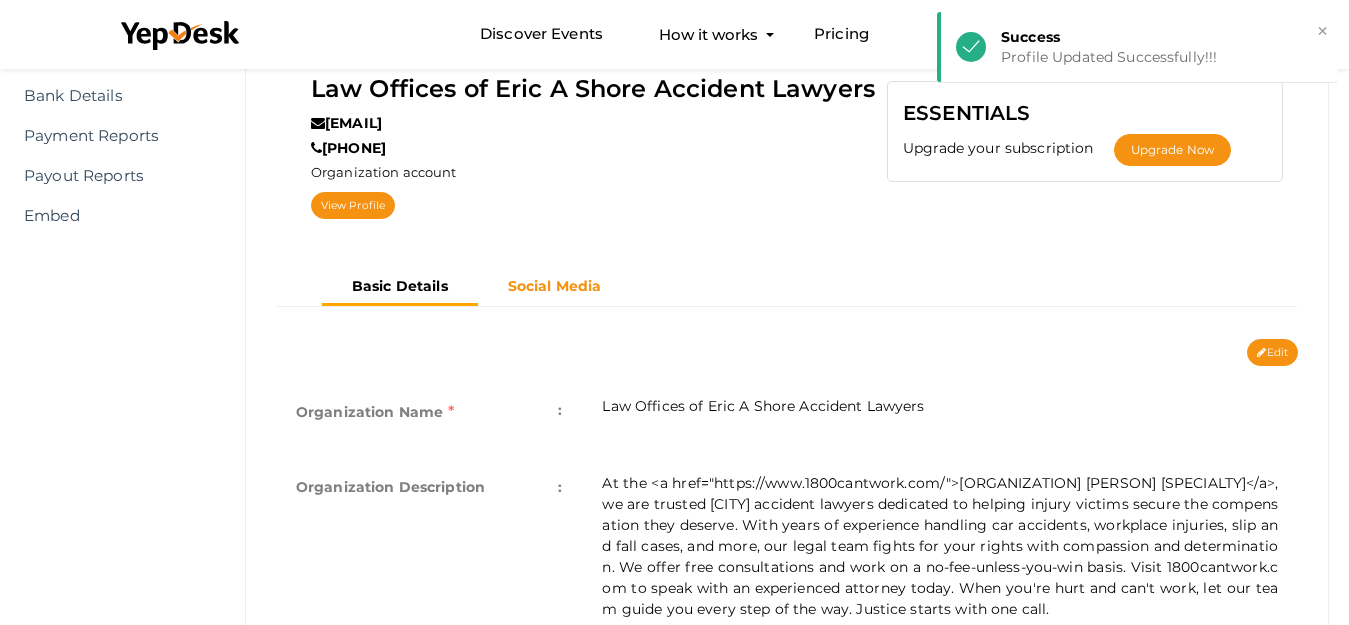 click on "Social Media" at bounding box center [555, 286] 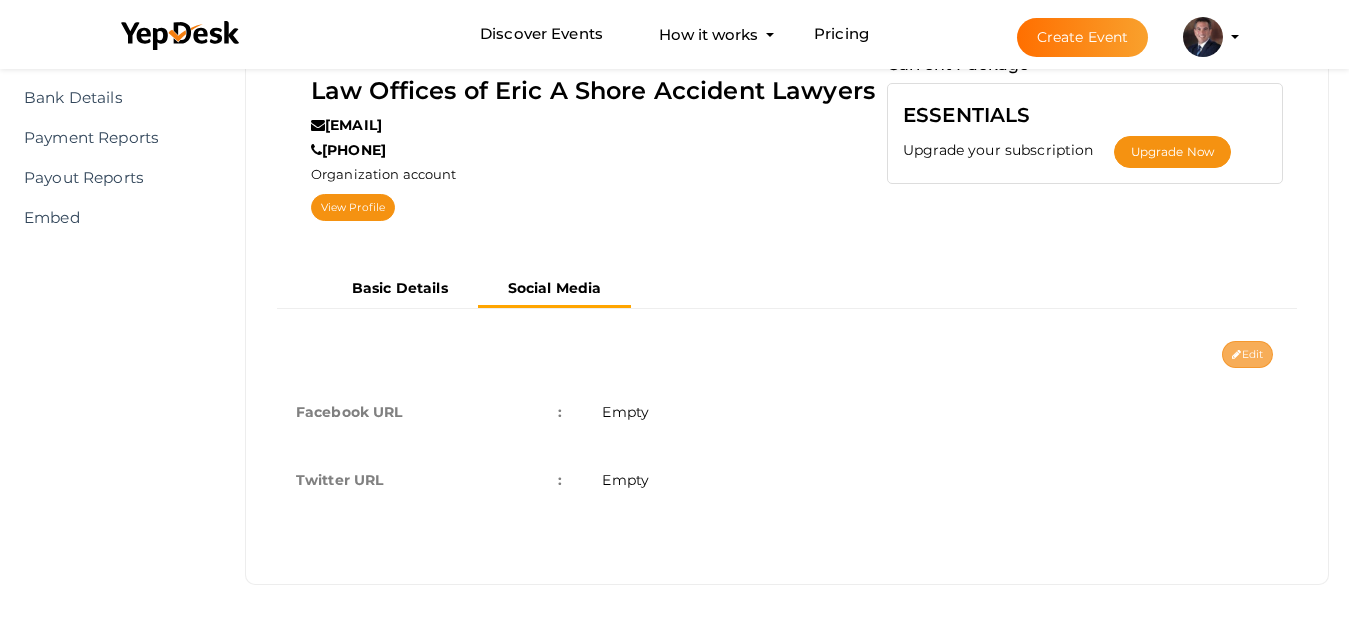 click at bounding box center (1236, 355) 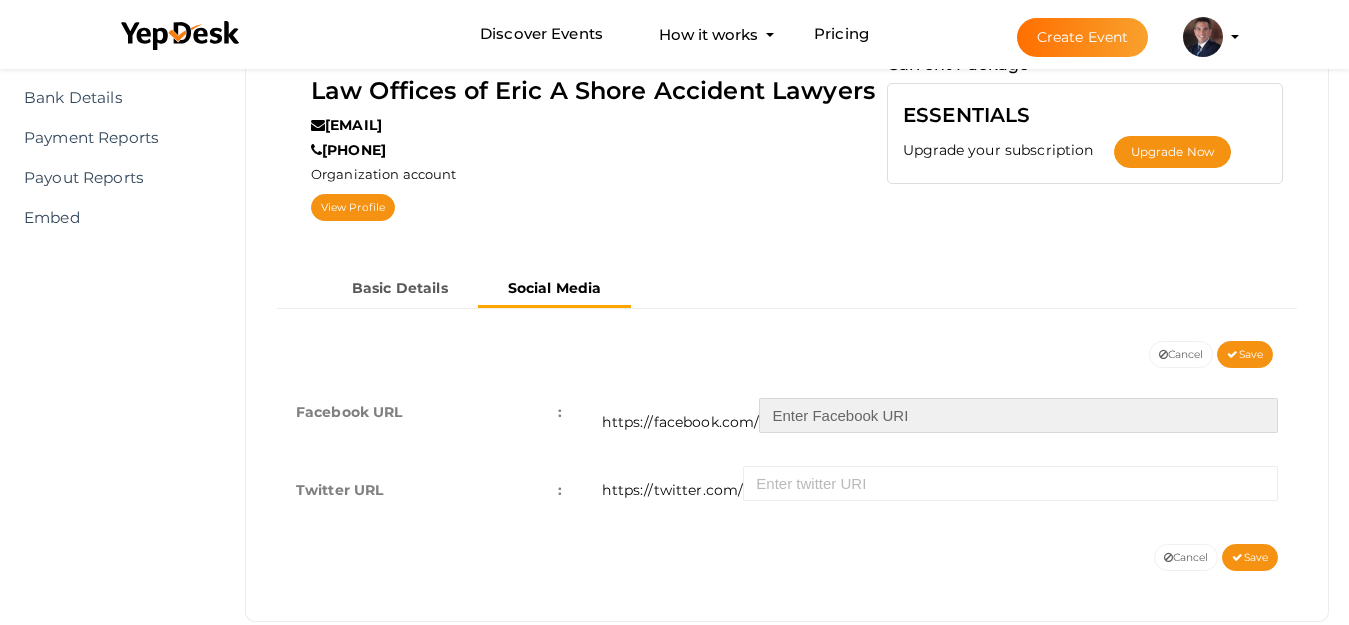 click at bounding box center (1018, 415) 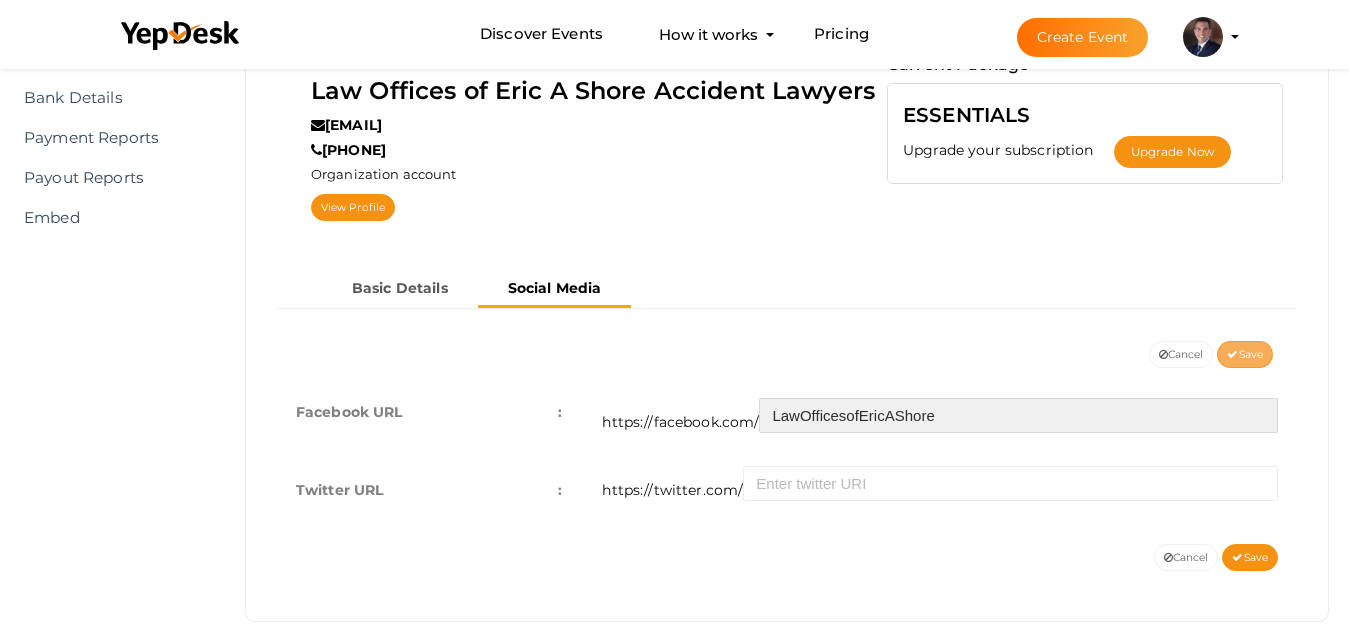 type on "LawOfficesofEricAShore" 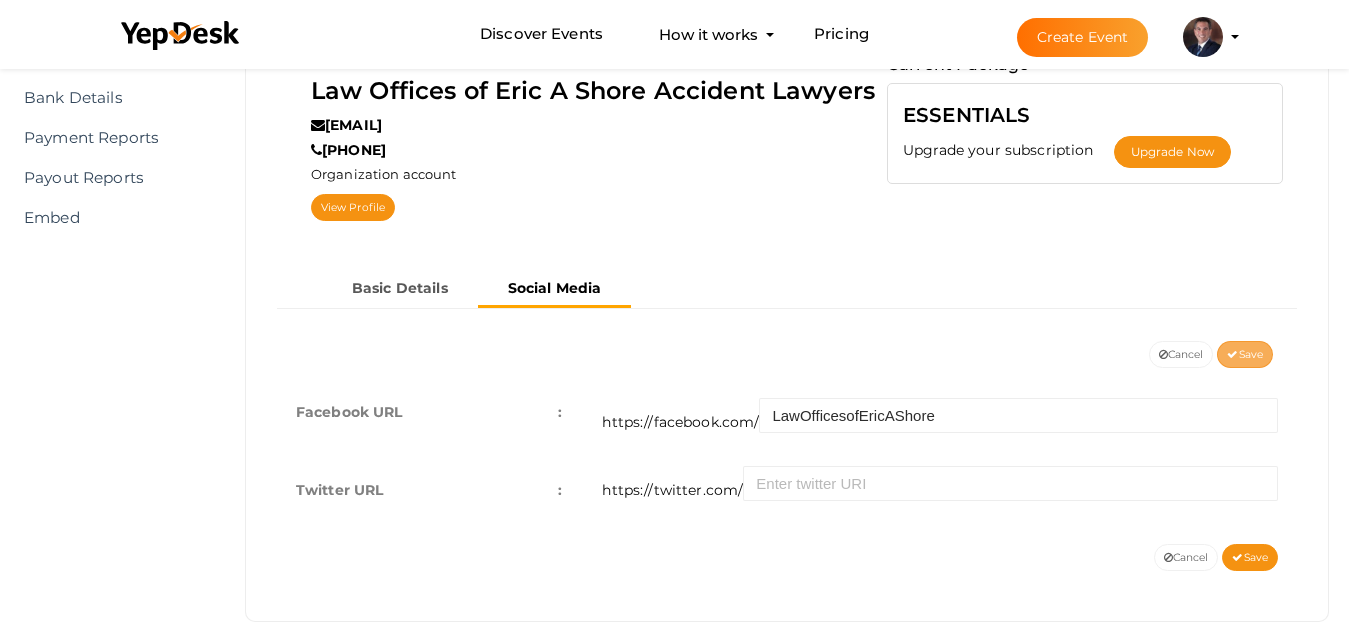 click on "Save" at bounding box center (1245, 354) 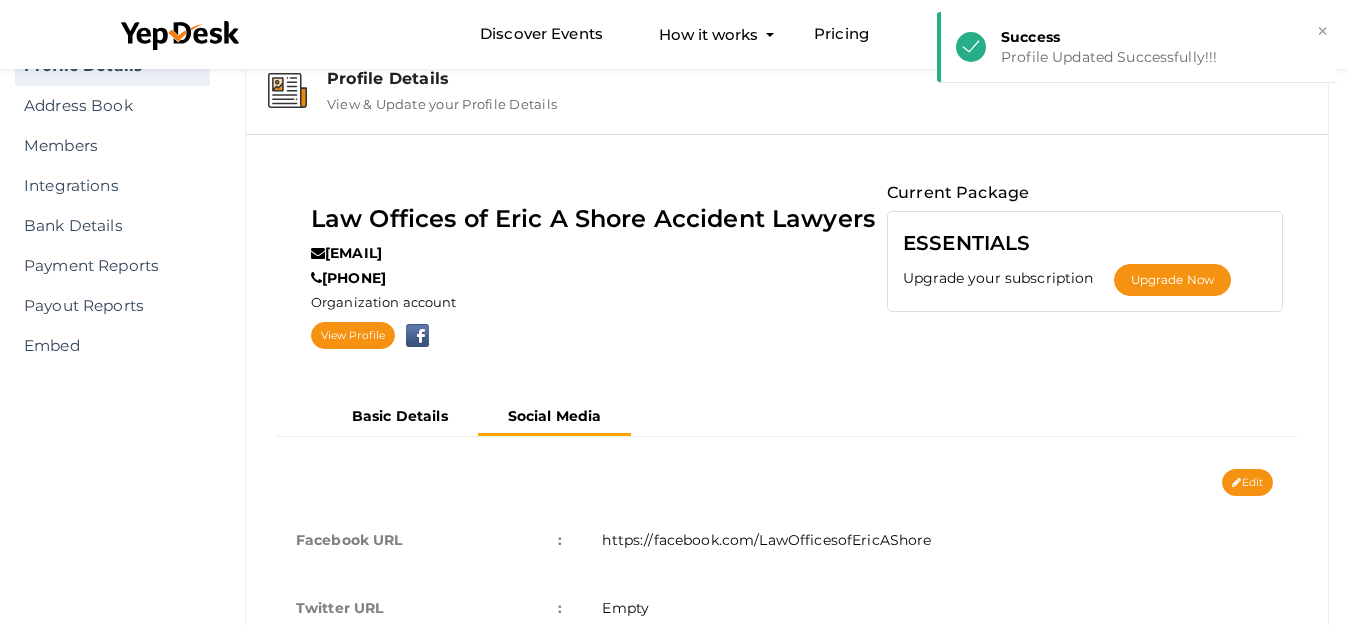 scroll, scrollTop: 0, scrollLeft: 0, axis: both 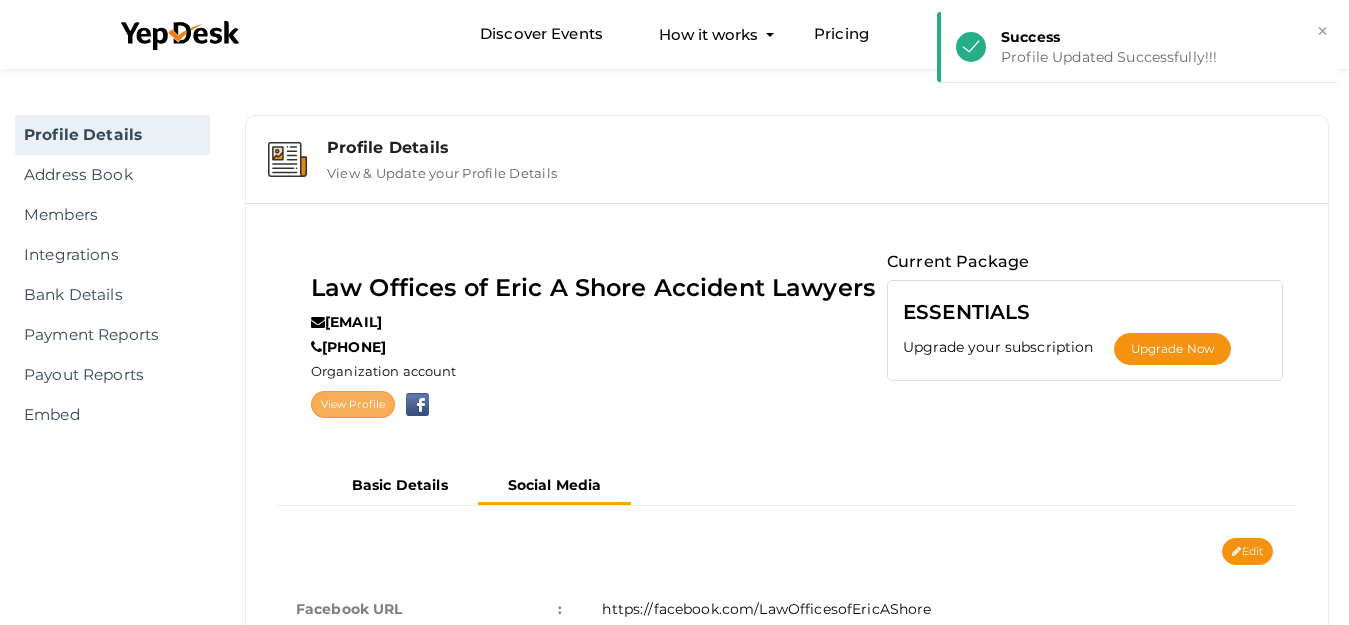 click on "View Profile" at bounding box center [353, 404] 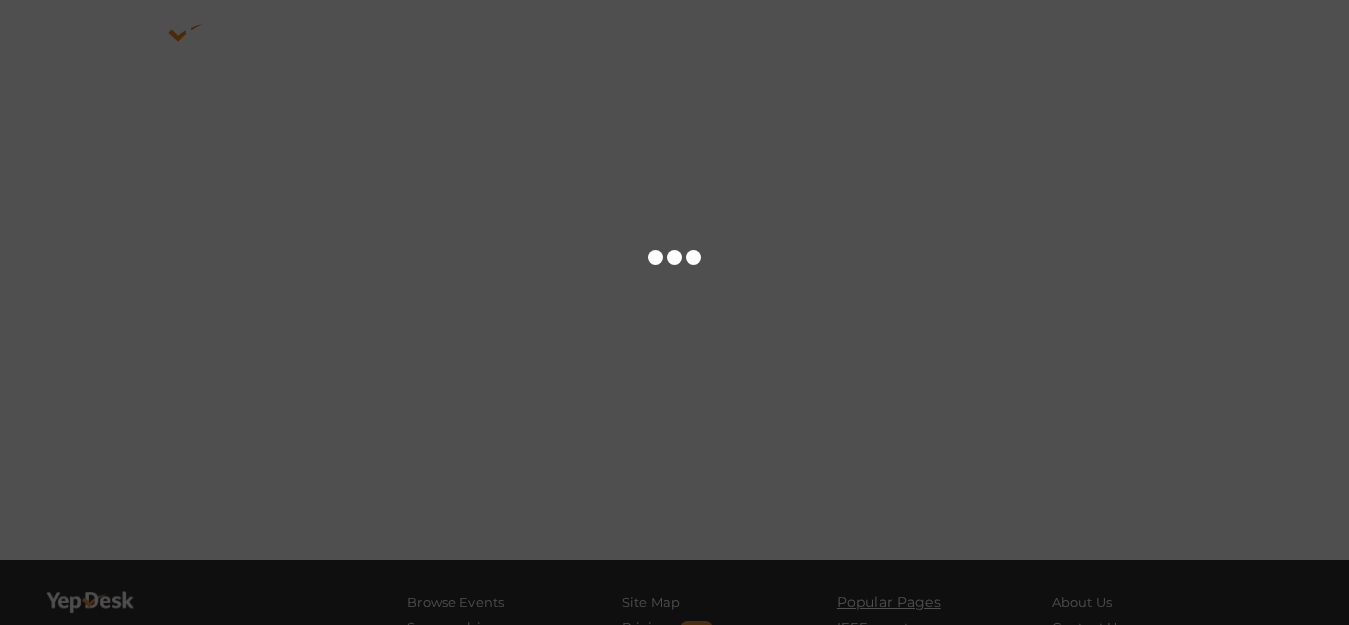 scroll, scrollTop: 0, scrollLeft: 0, axis: both 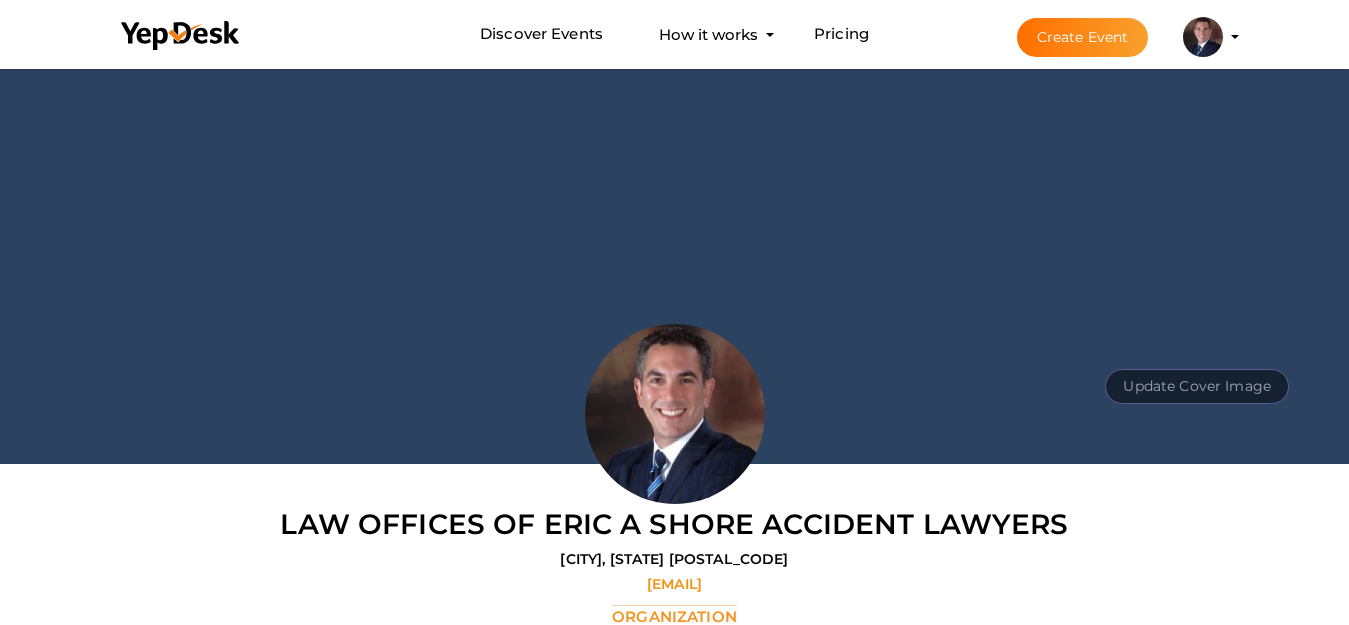 click on "Update
Cover Image" at bounding box center [1197, 386] 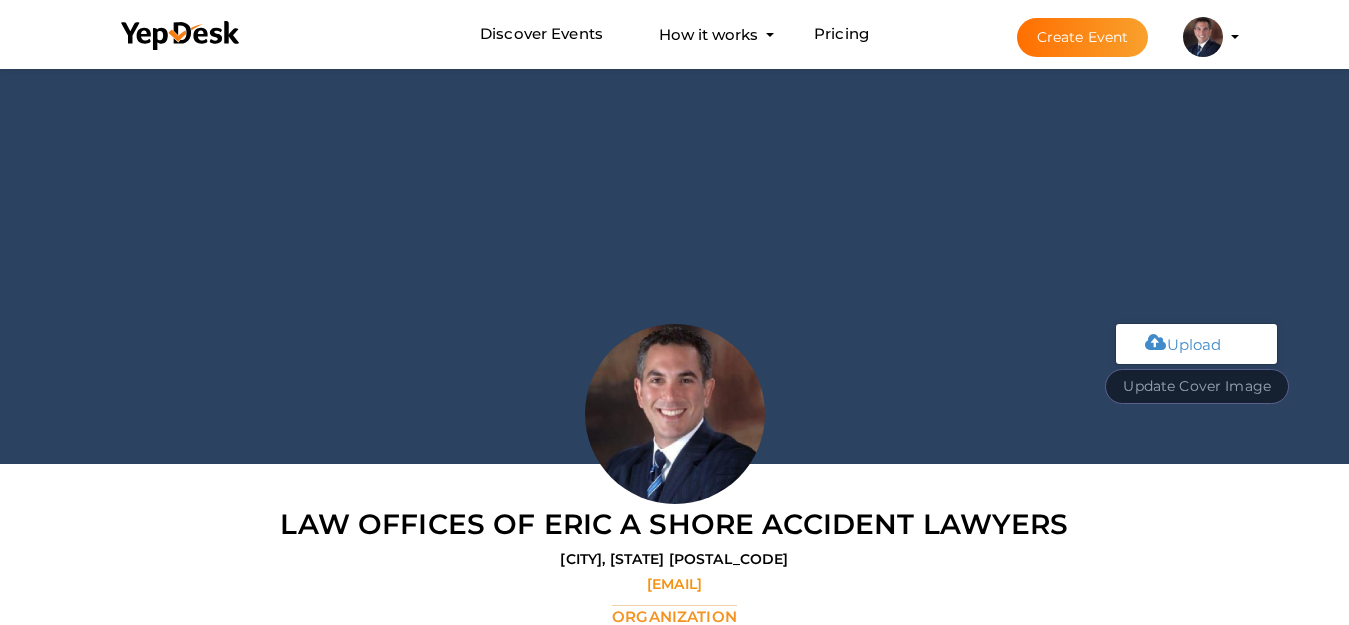 click at bounding box center [1195, 341] 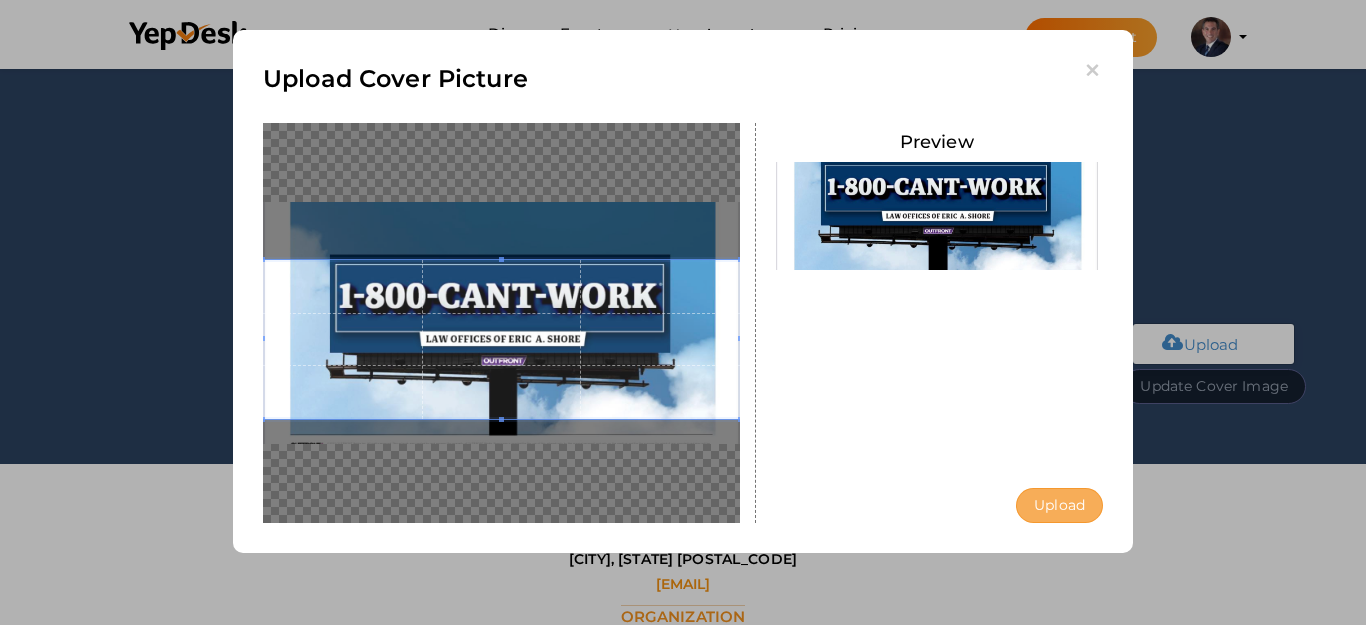 click on "Upload" at bounding box center (1059, 505) 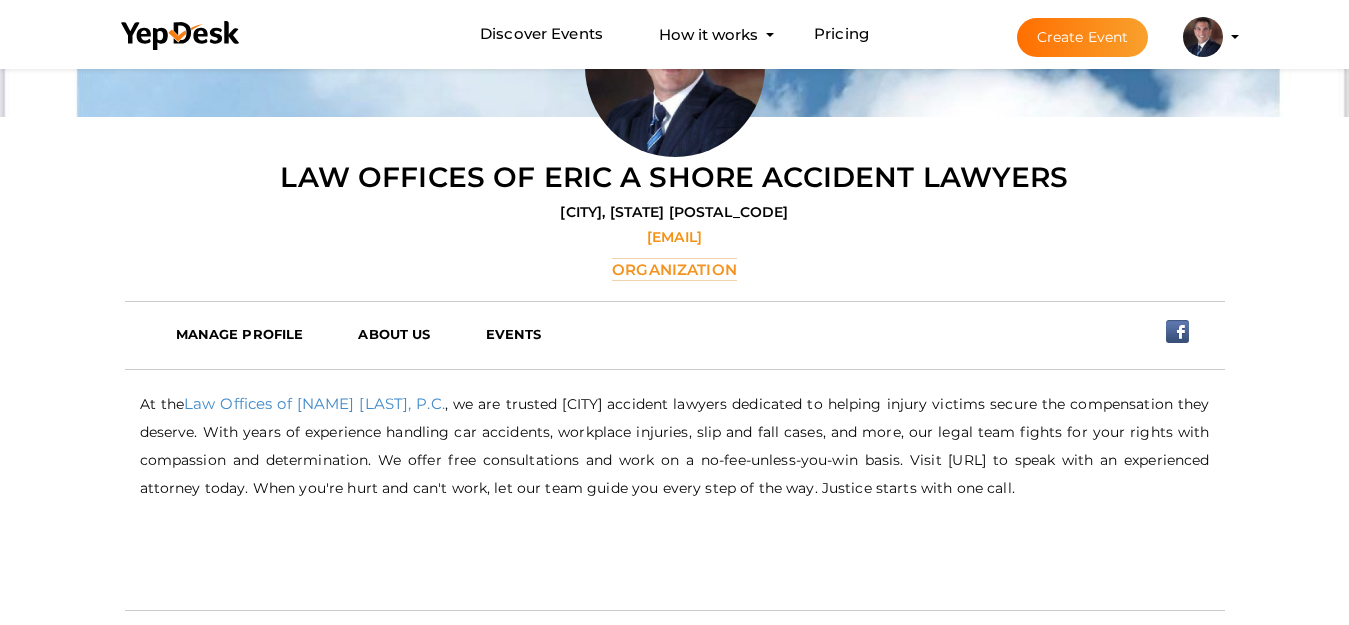 scroll, scrollTop: 400, scrollLeft: 0, axis: vertical 